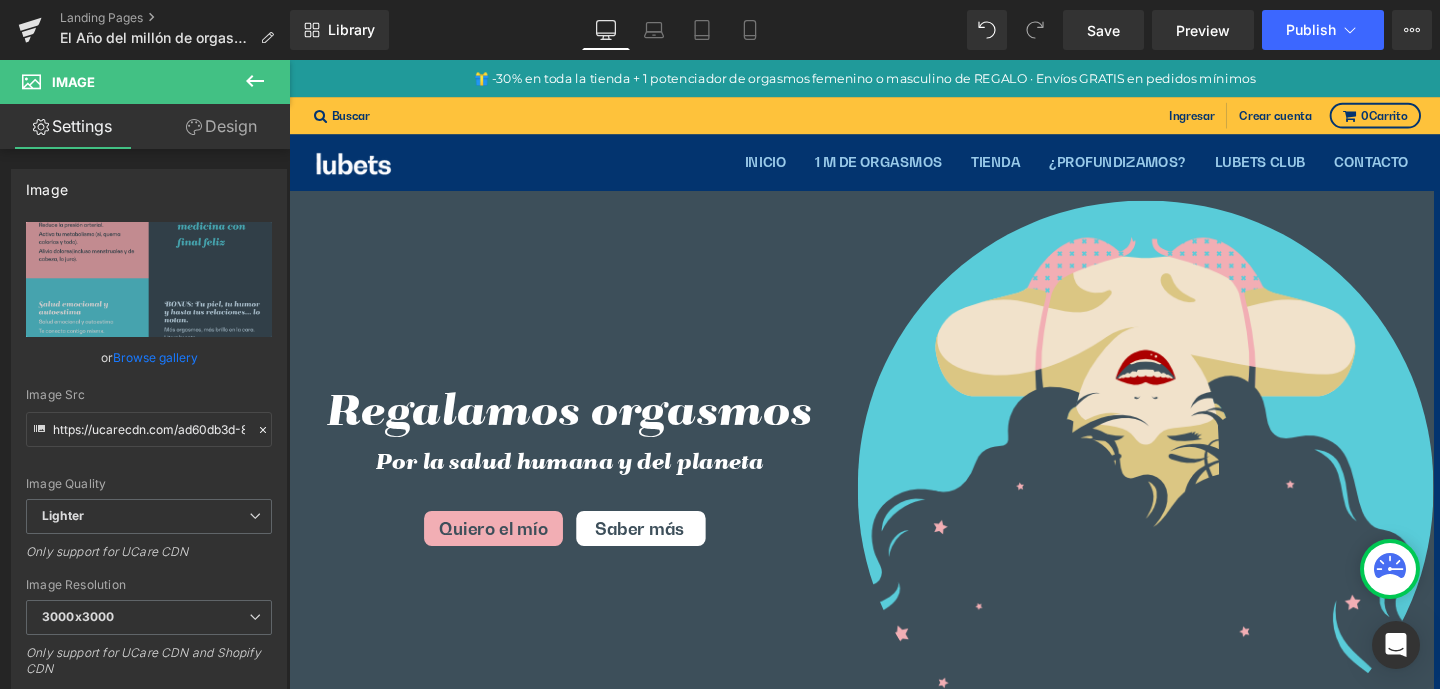 scroll, scrollTop: 5192, scrollLeft: 0, axis: vertical 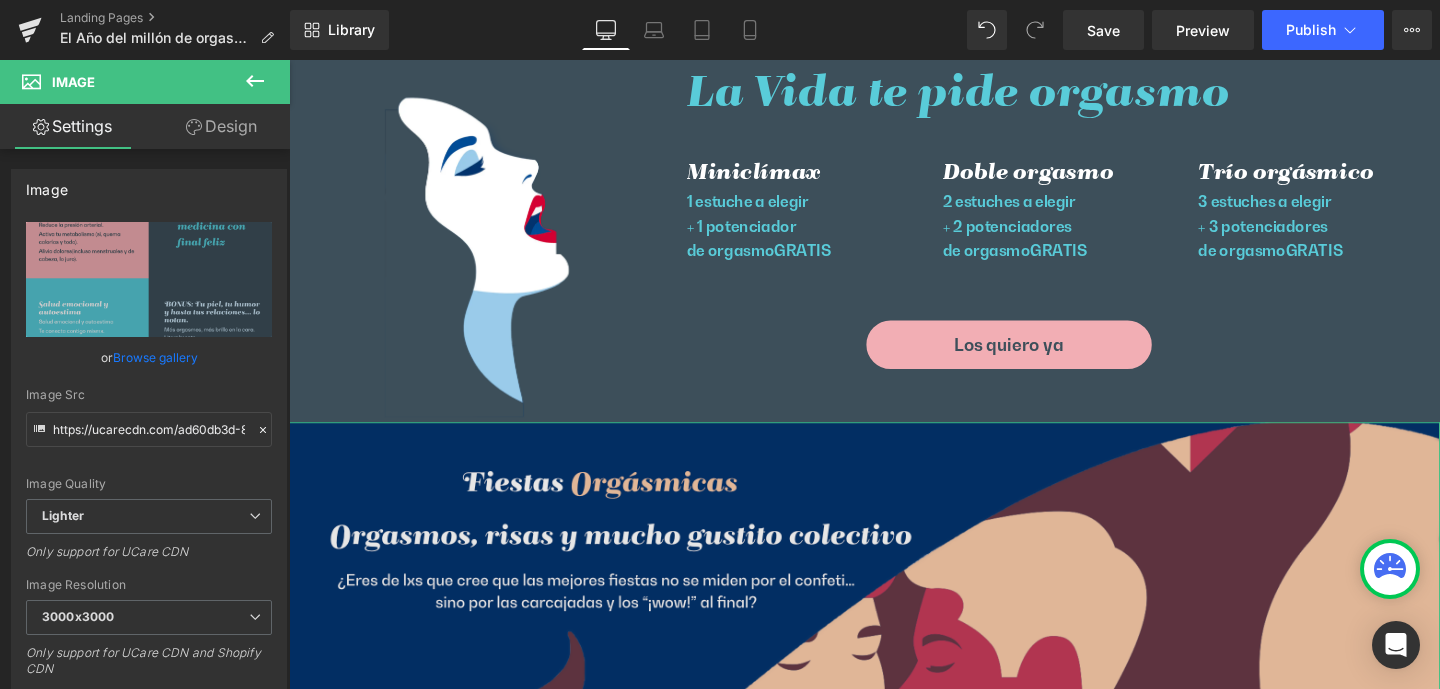 click at bounding box center [894, 1046] 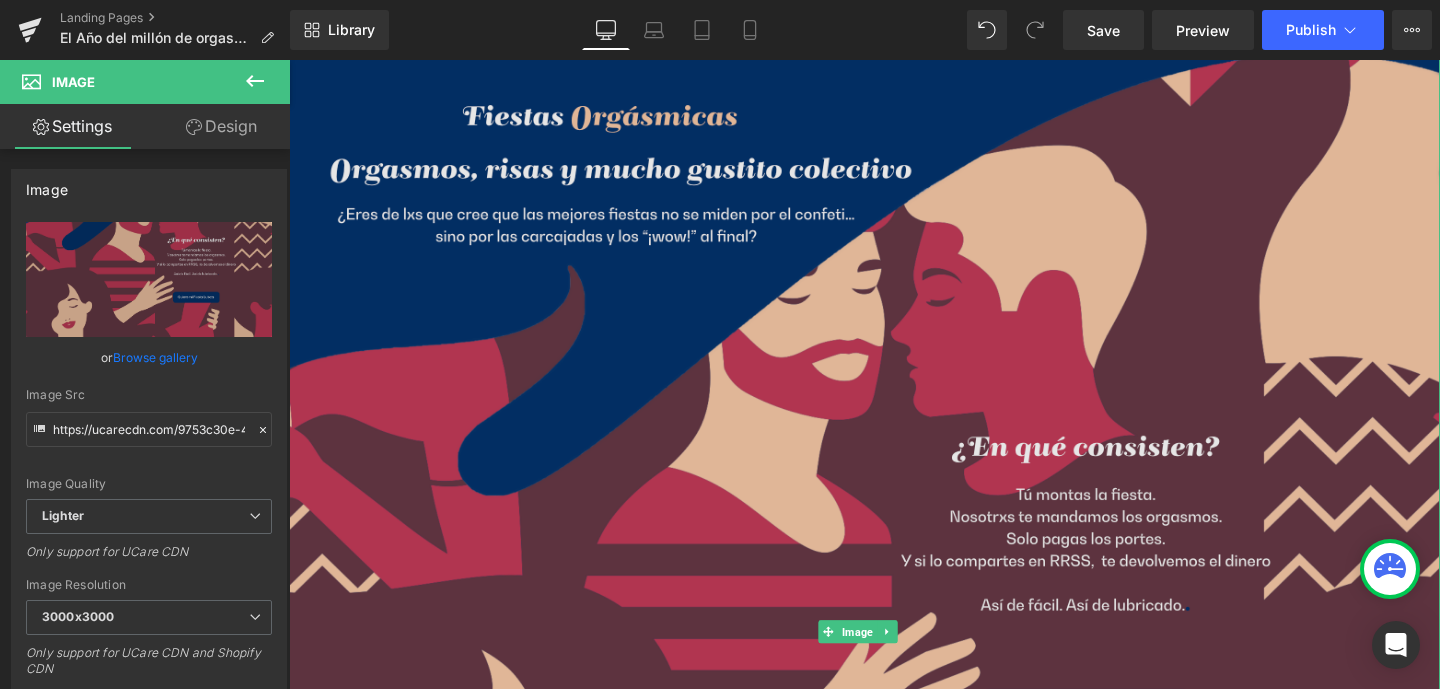 scroll, scrollTop: 5738, scrollLeft: 0, axis: vertical 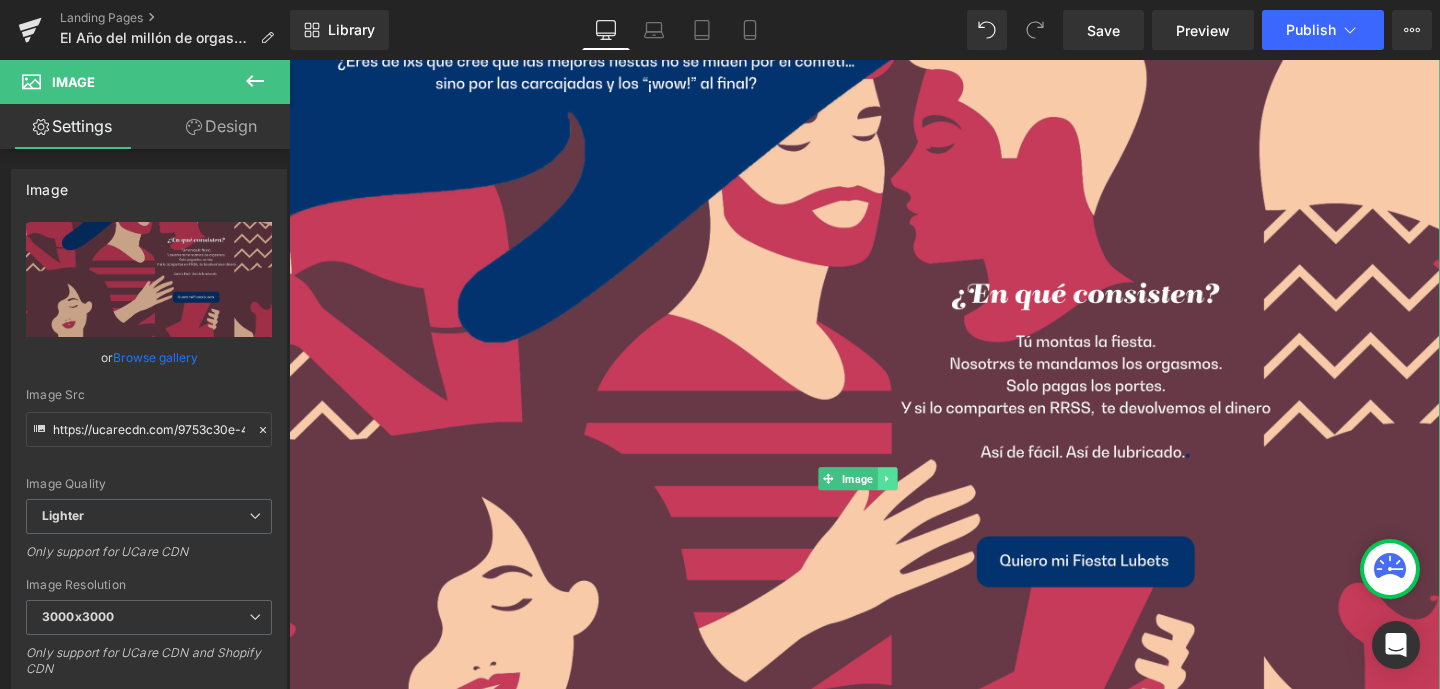 click 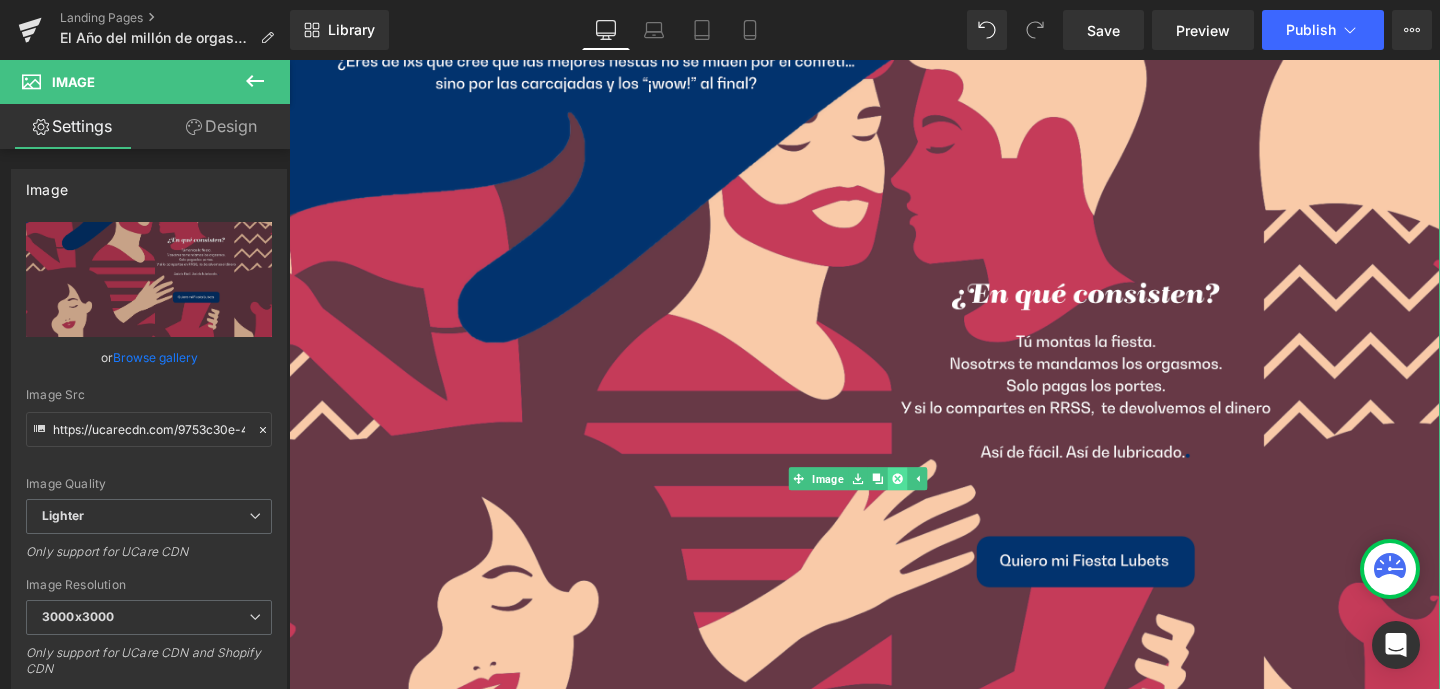 click 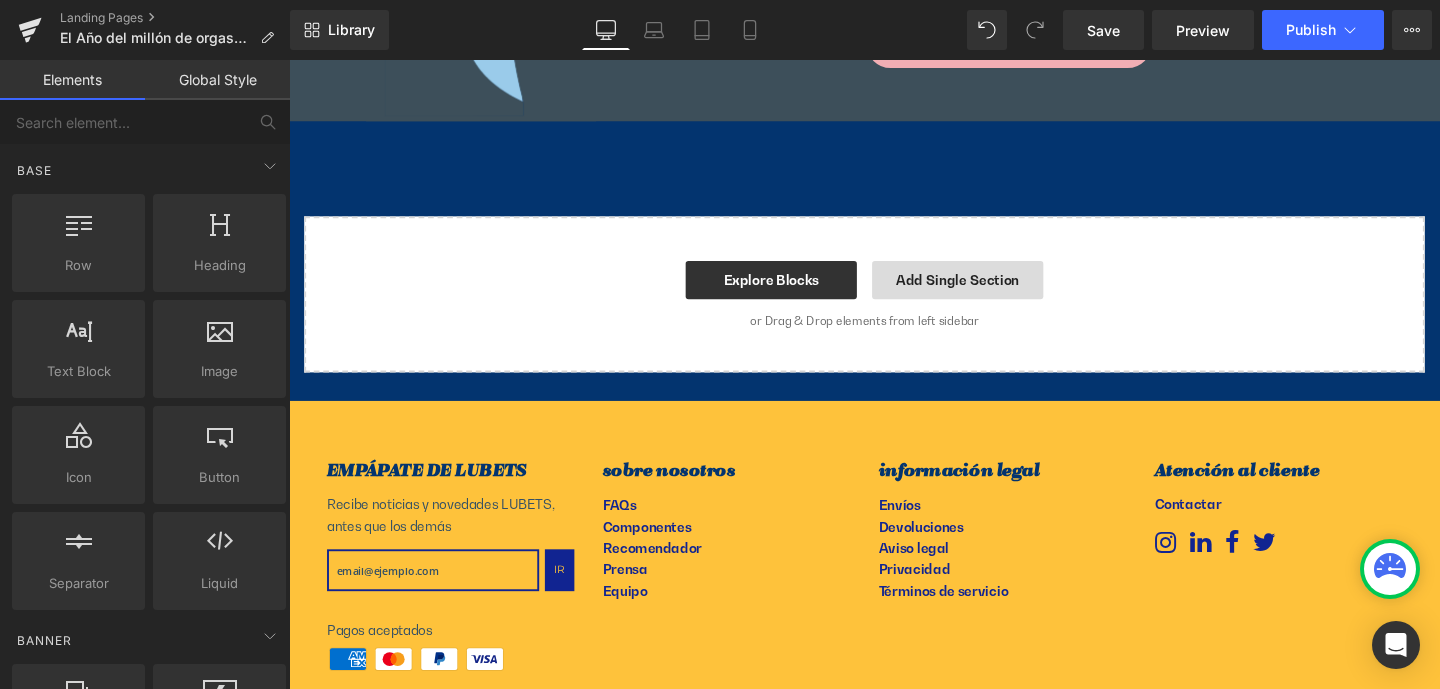 scroll, scrollTop: 5489, scrollLeft: 0, axis: vertical 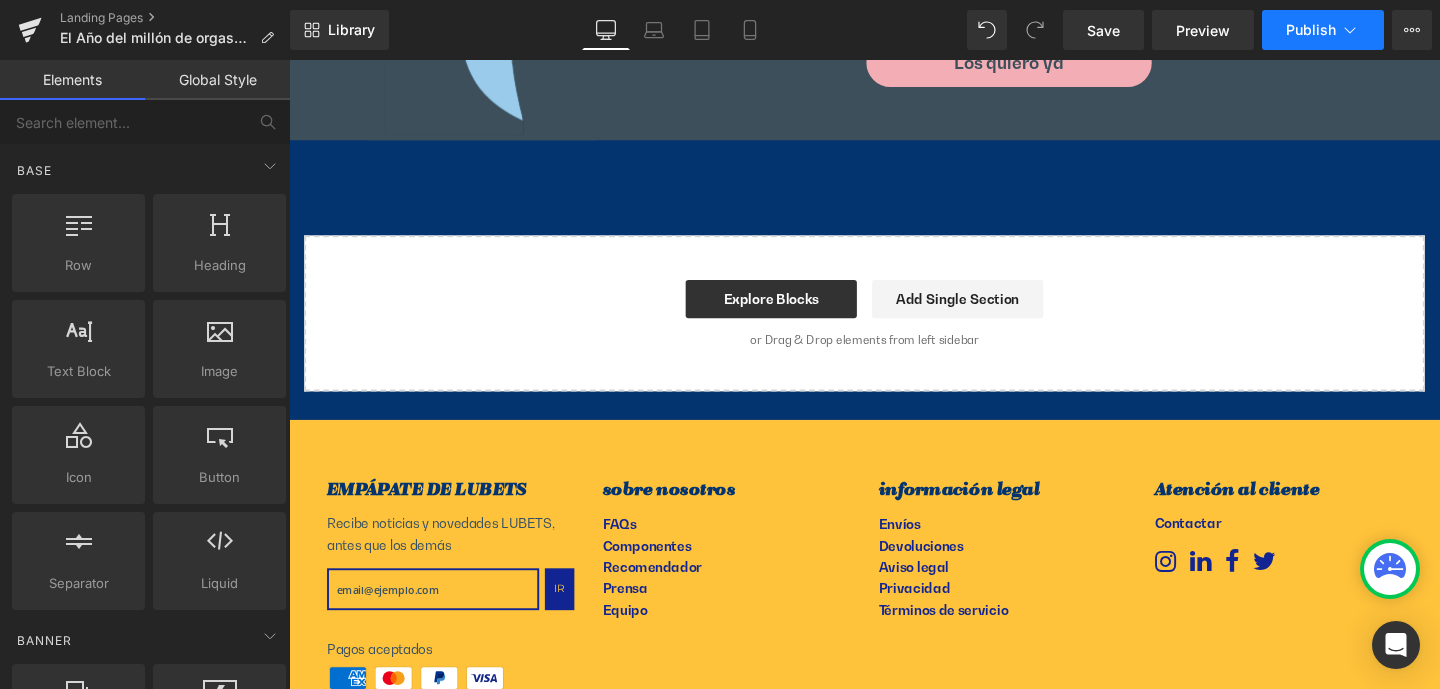 click on "Publish" at bounding box center (1311, 30) 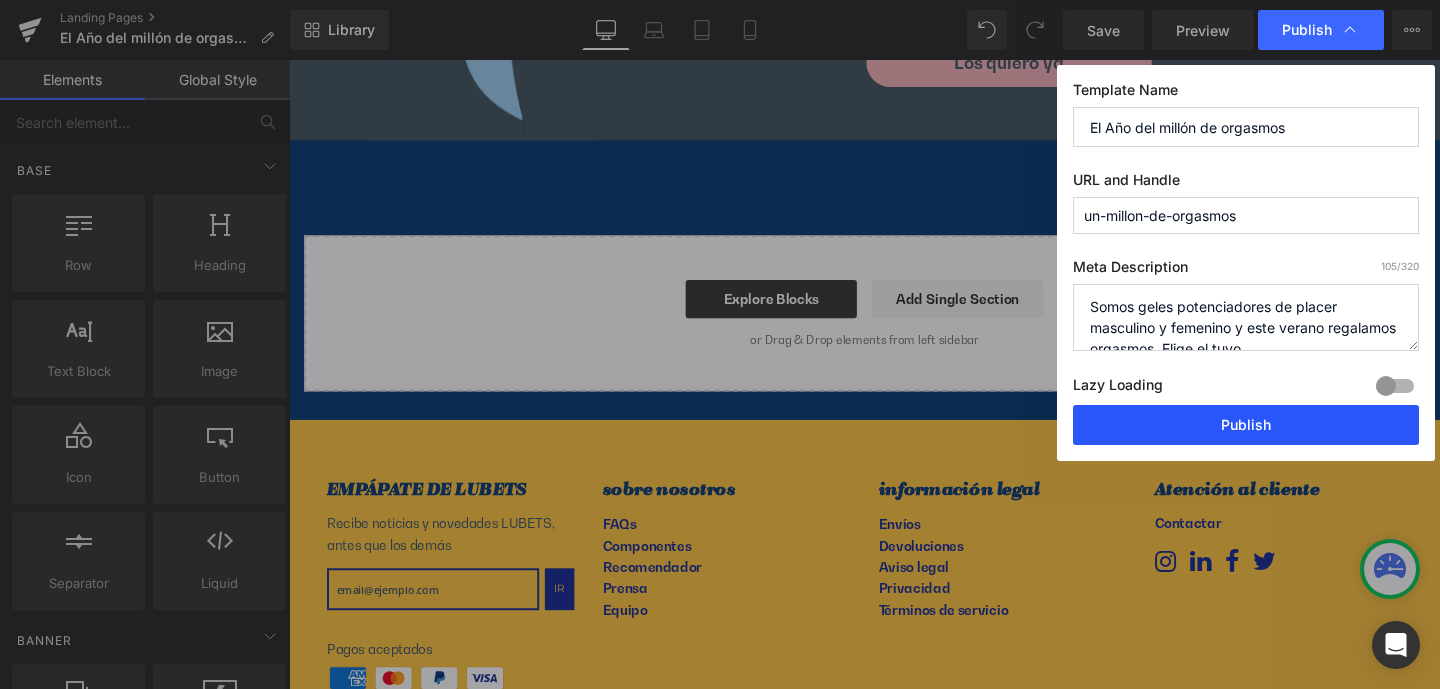 click on "Publish" at bounding box center (1246, 425) 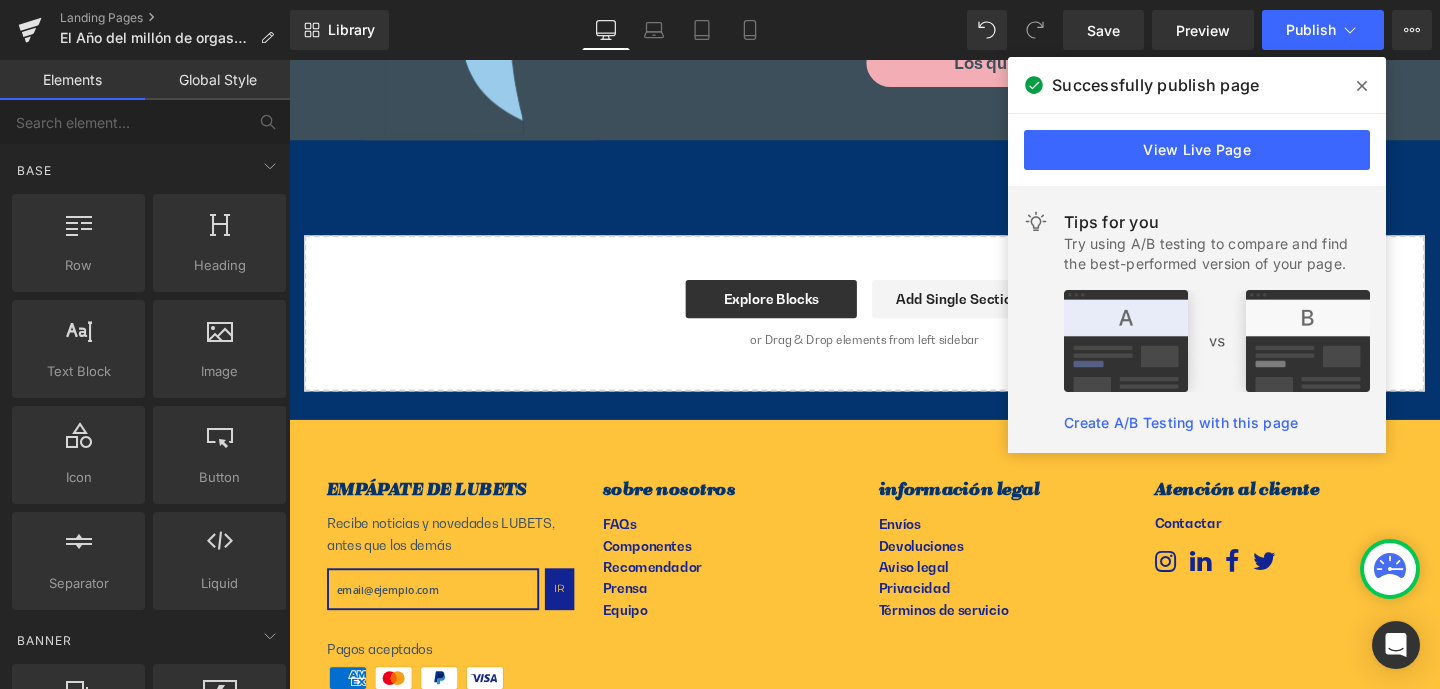 click 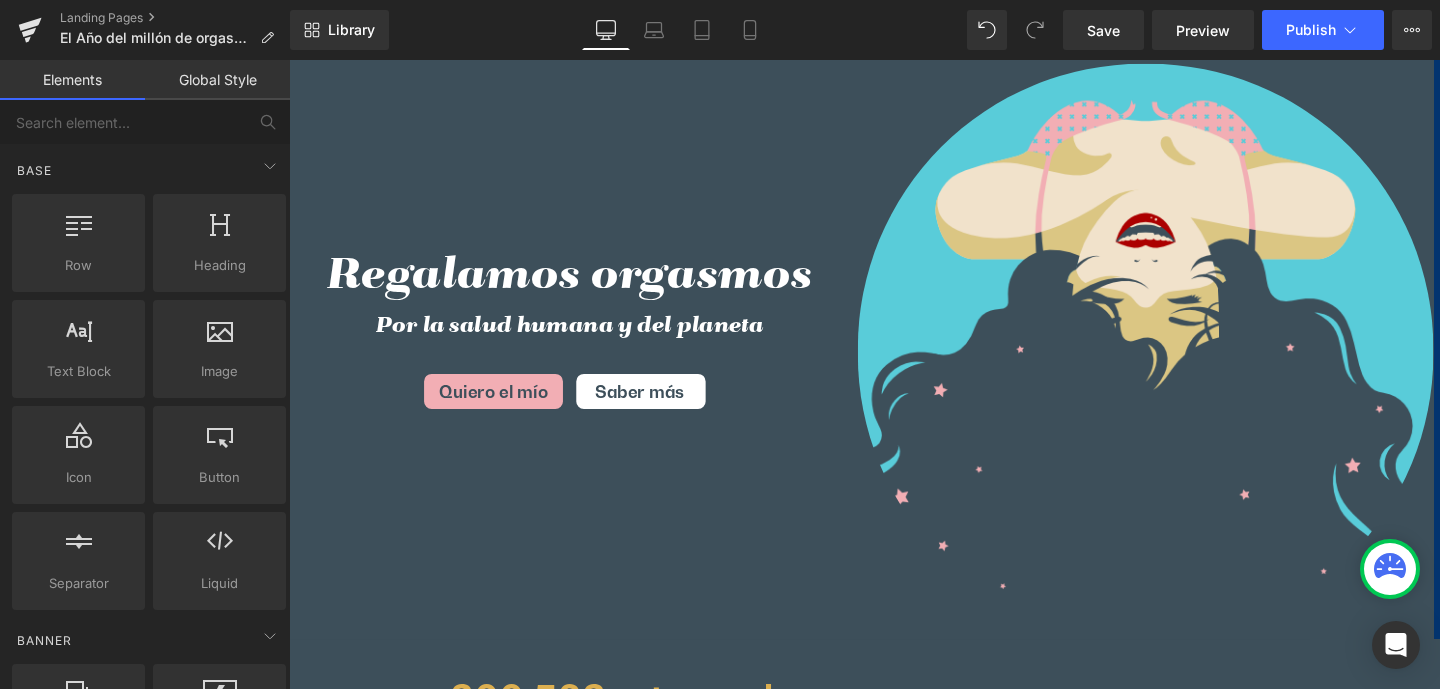 scroll, scrollTop: 0, scrollLeft: 0, axis: both 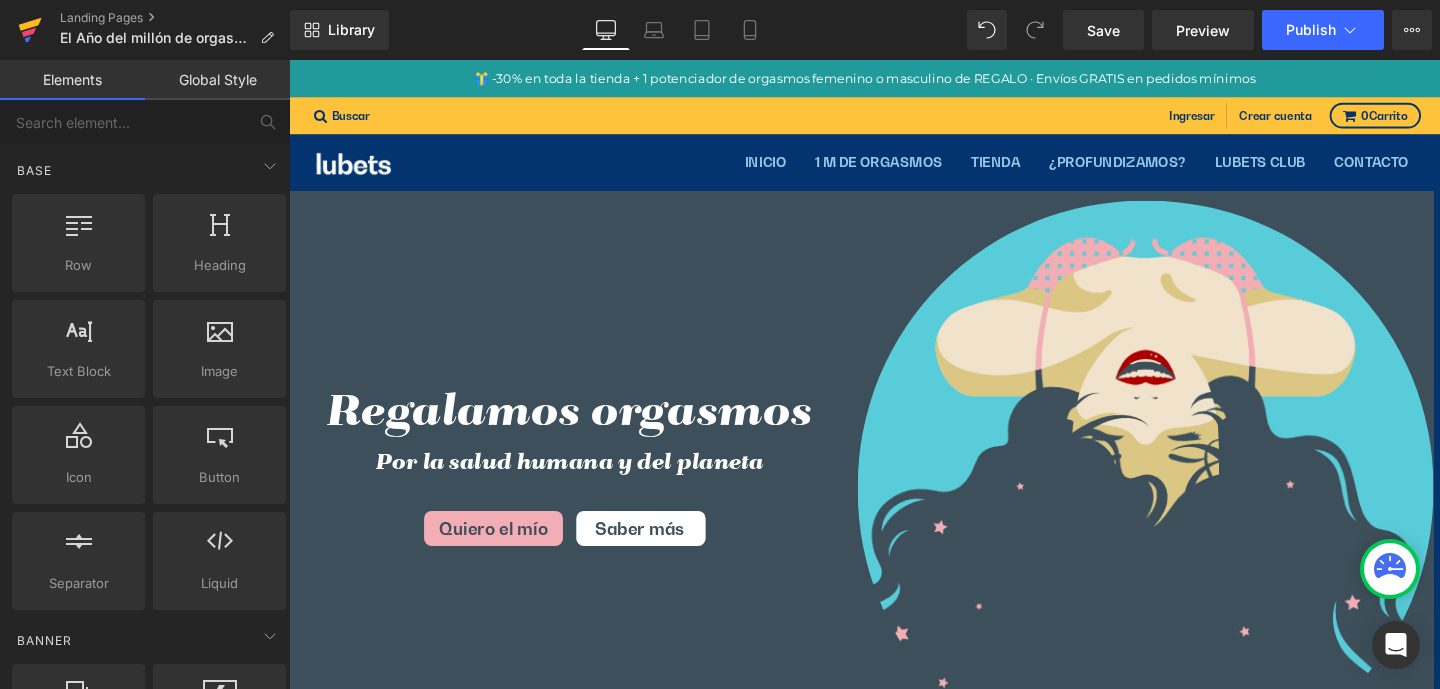 click 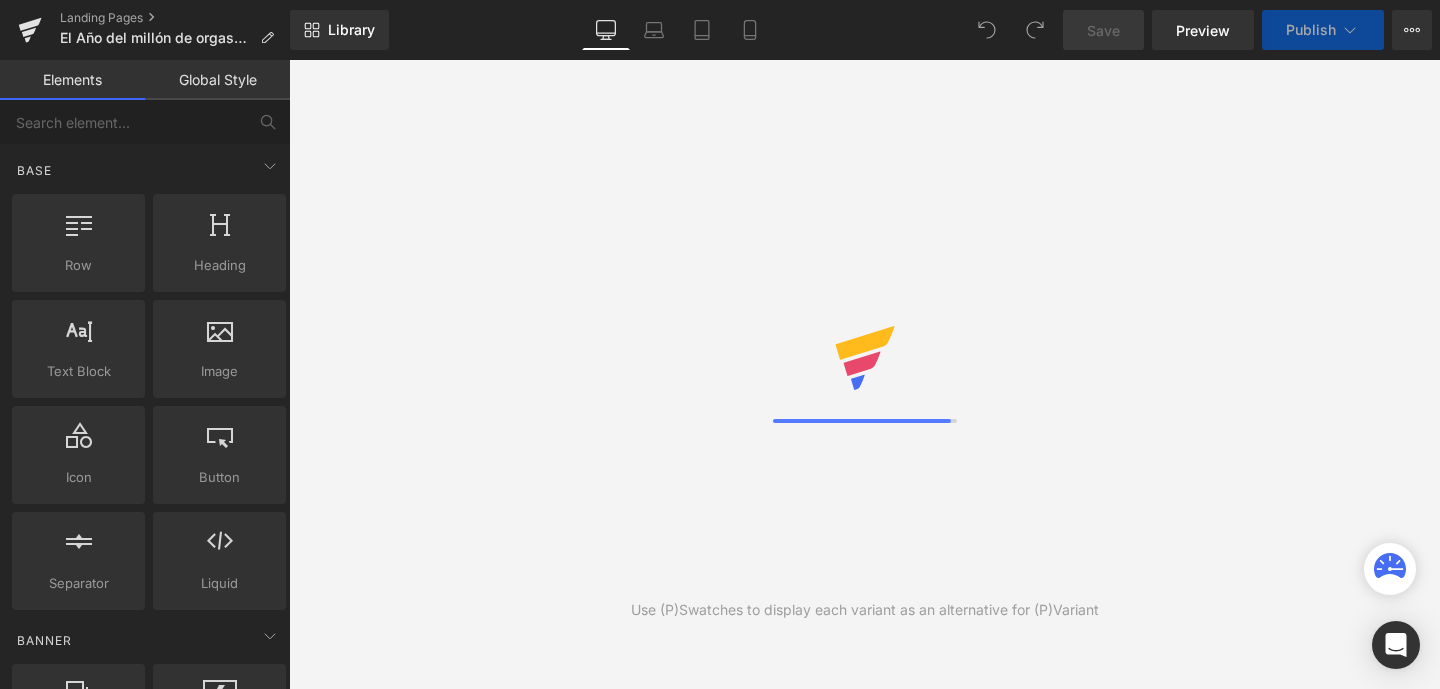 scroll, scrollTop: 0, scrollLeft: 0, axis: both 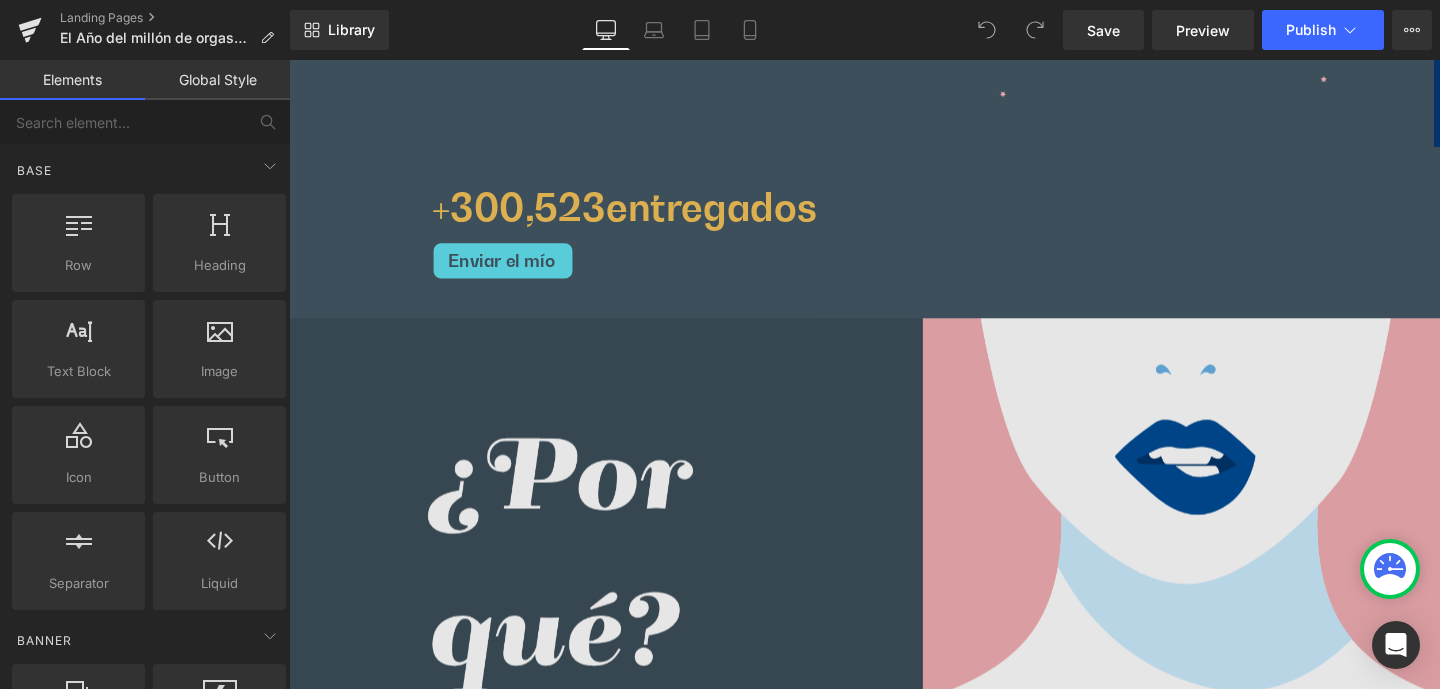 click at bounding box center [894, 634] 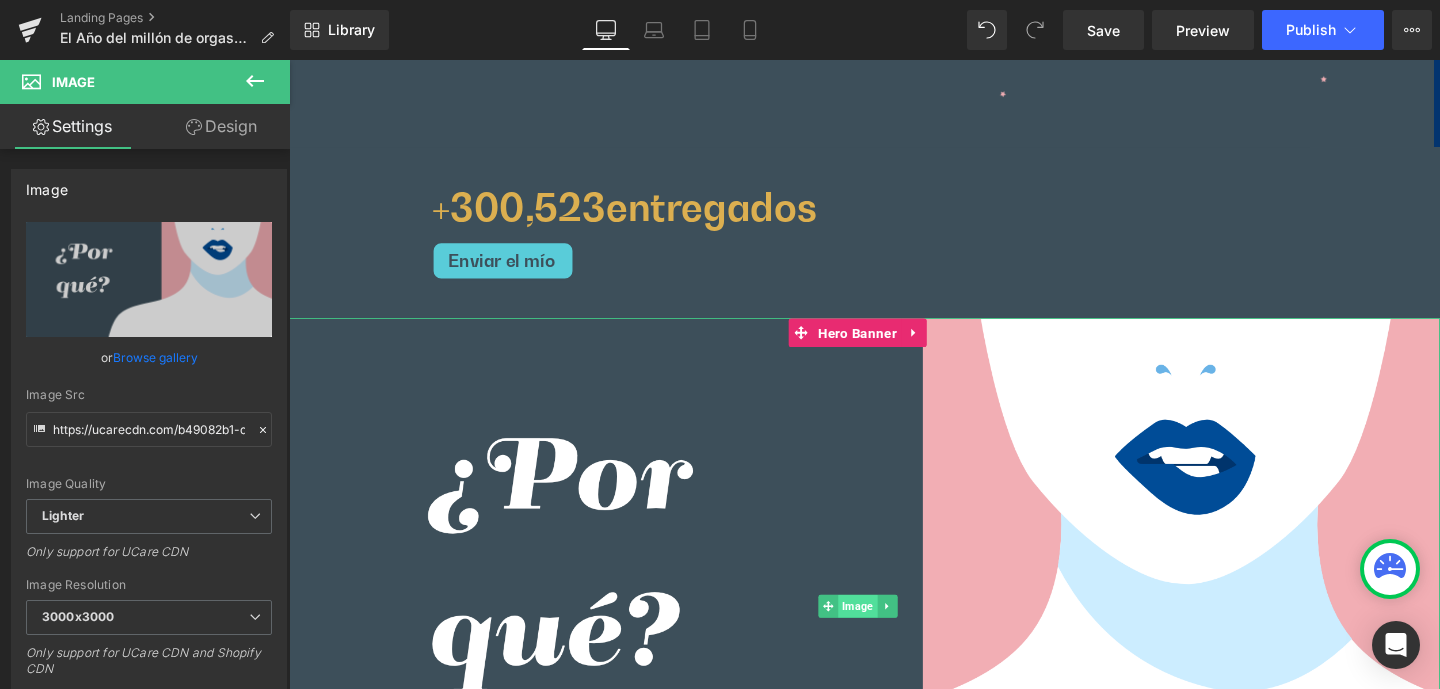 click on "Image" at bounding box center [886, 634] 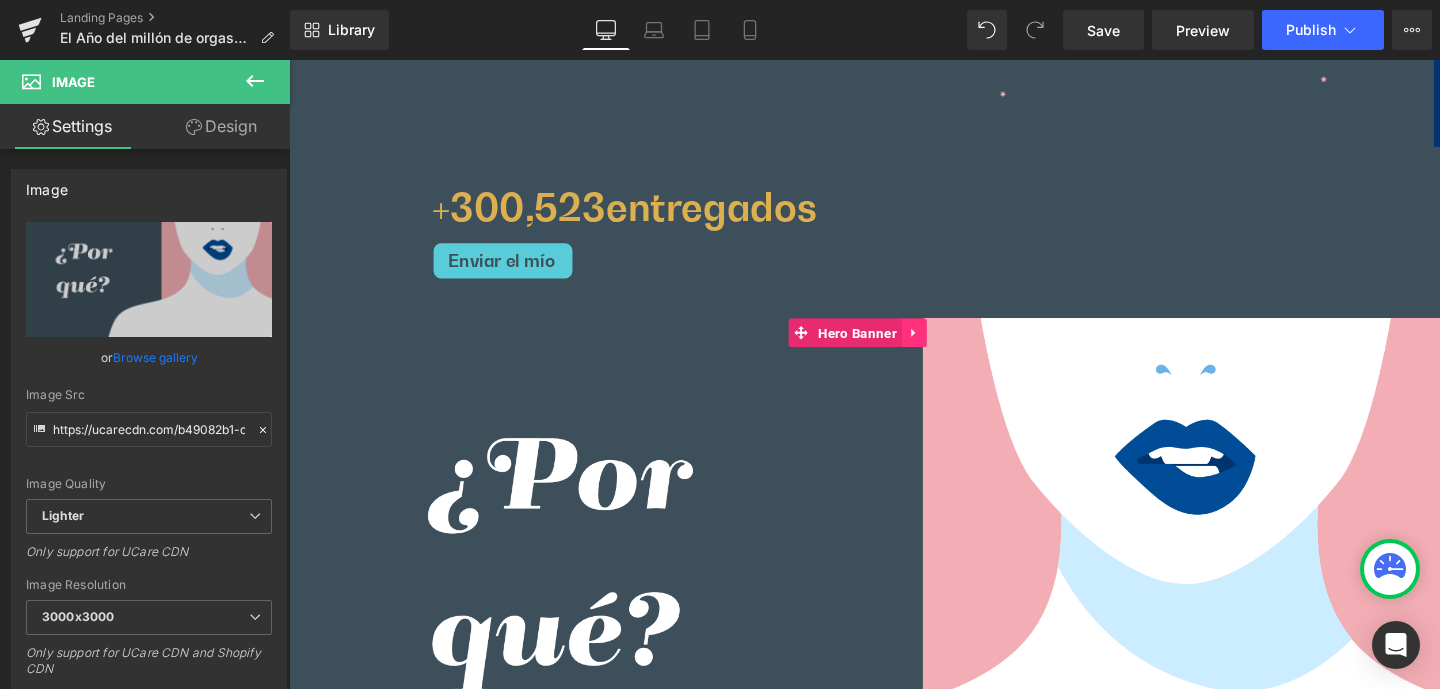 click 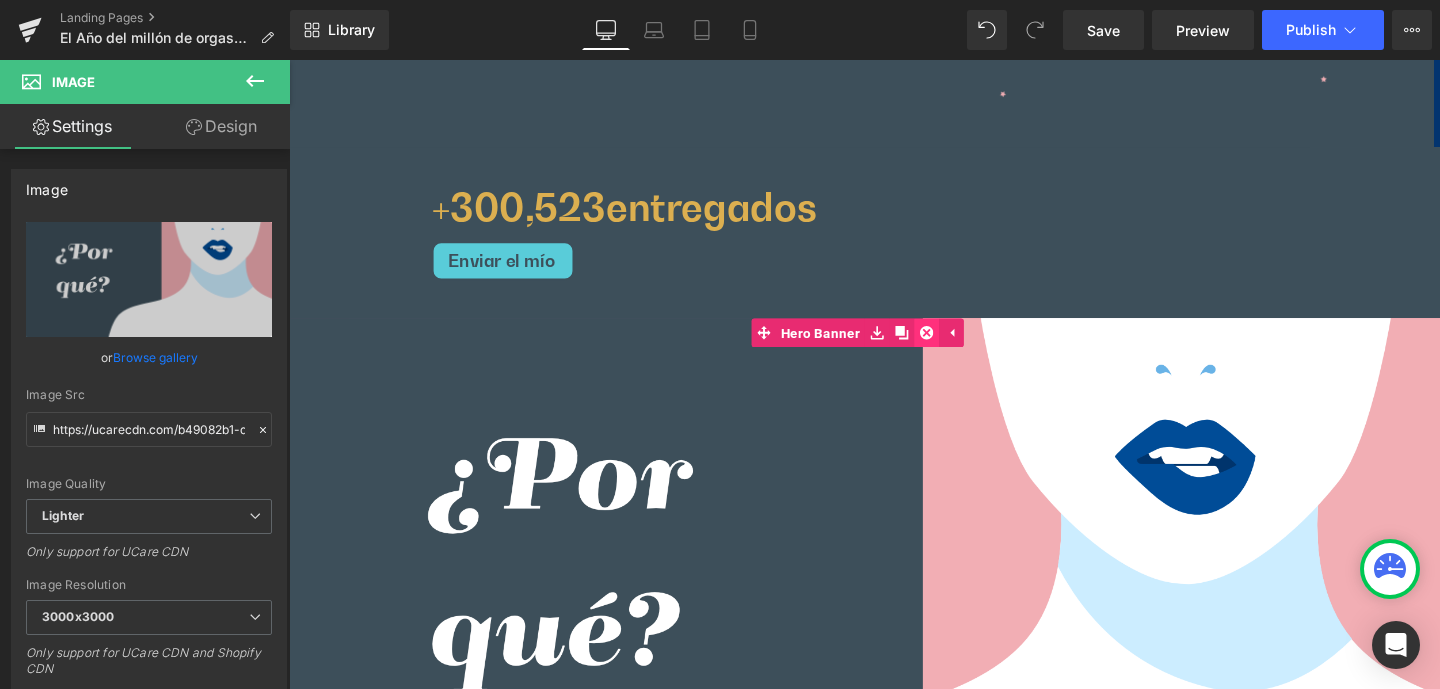 click 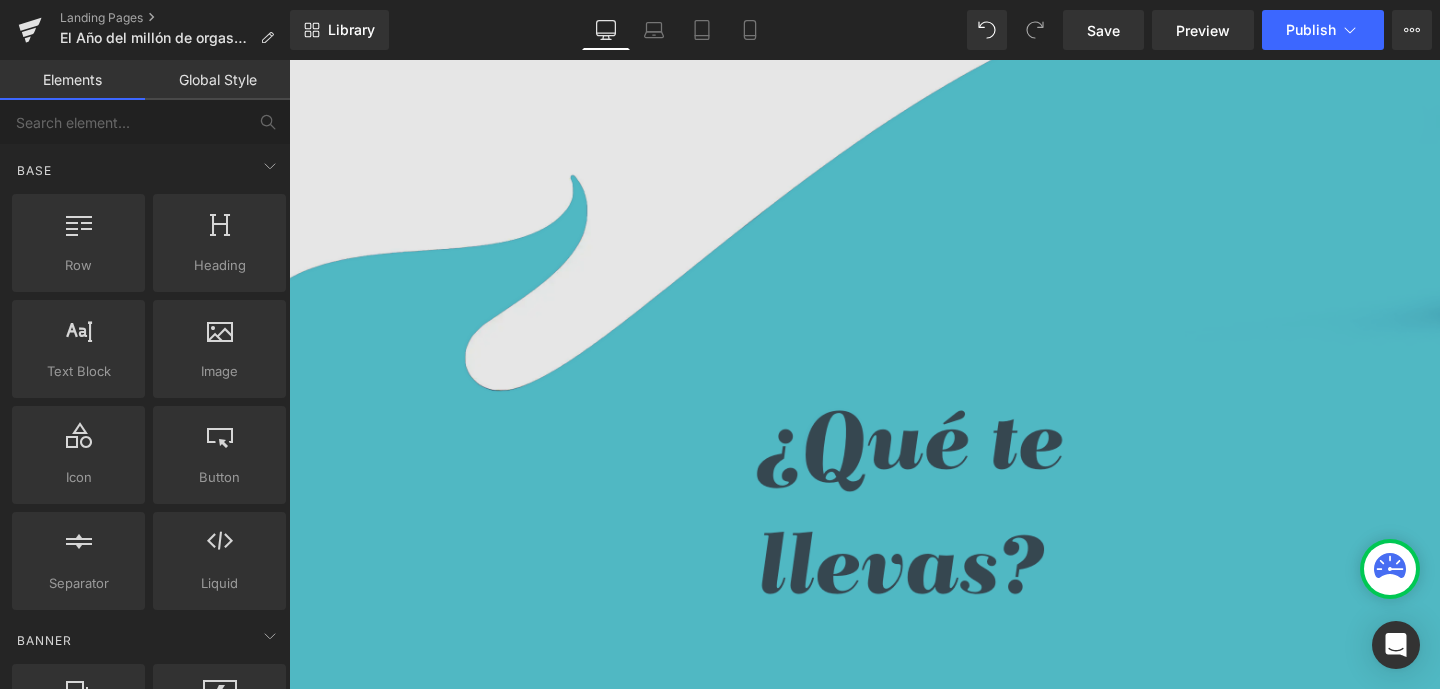 scroll, scrollTop: 654, scrollLeft: 0, axis: vertical 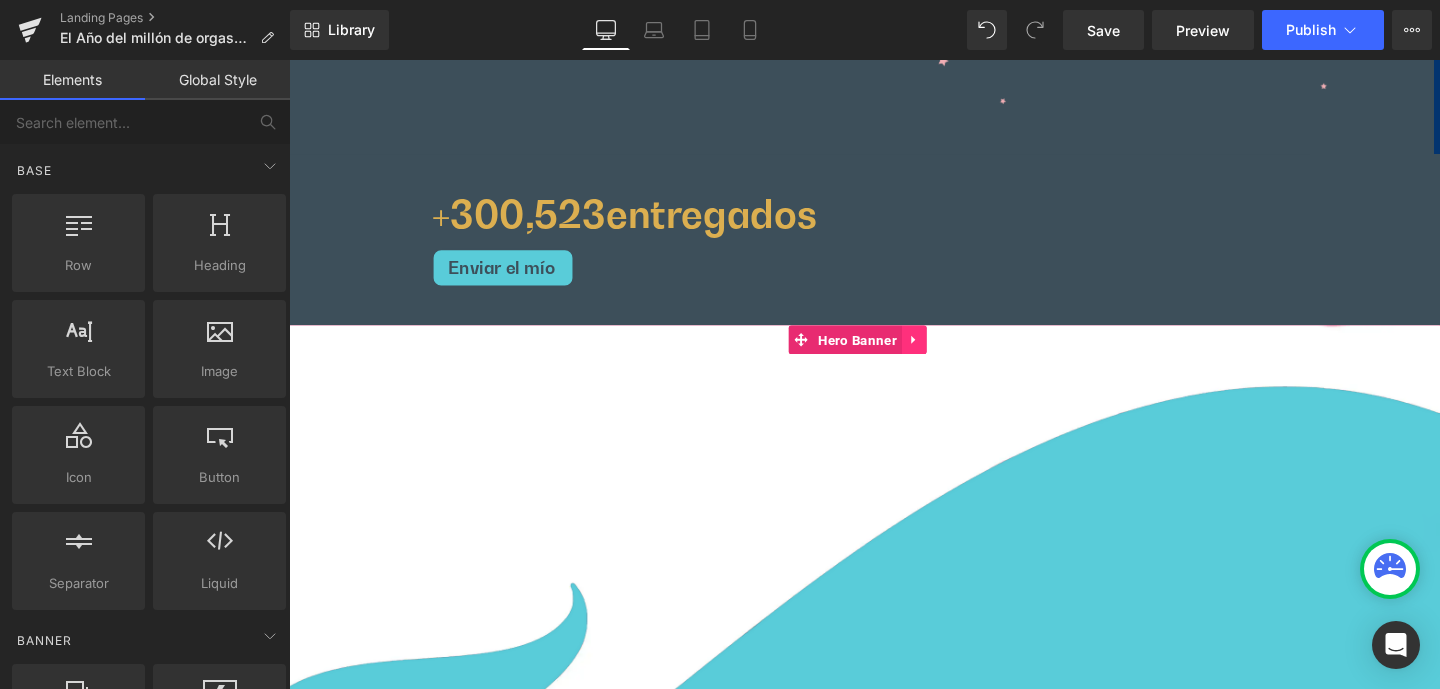 click 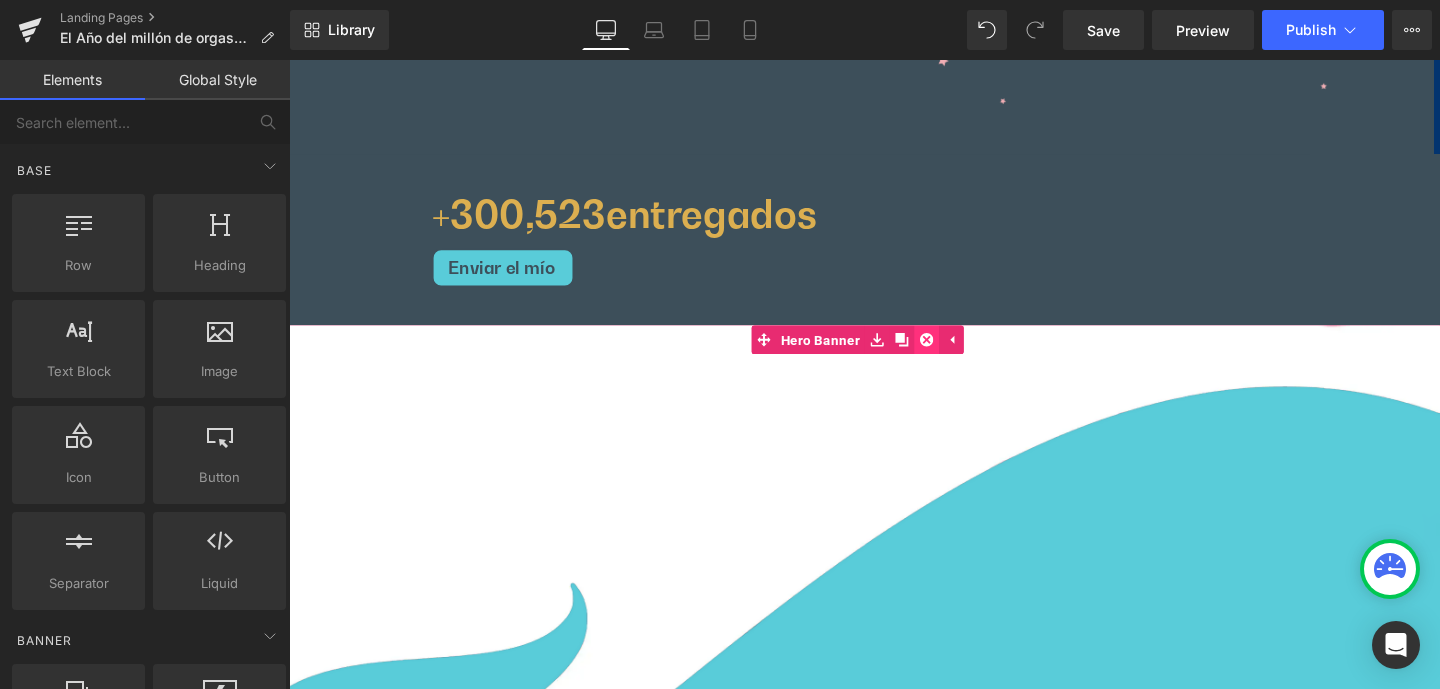 click 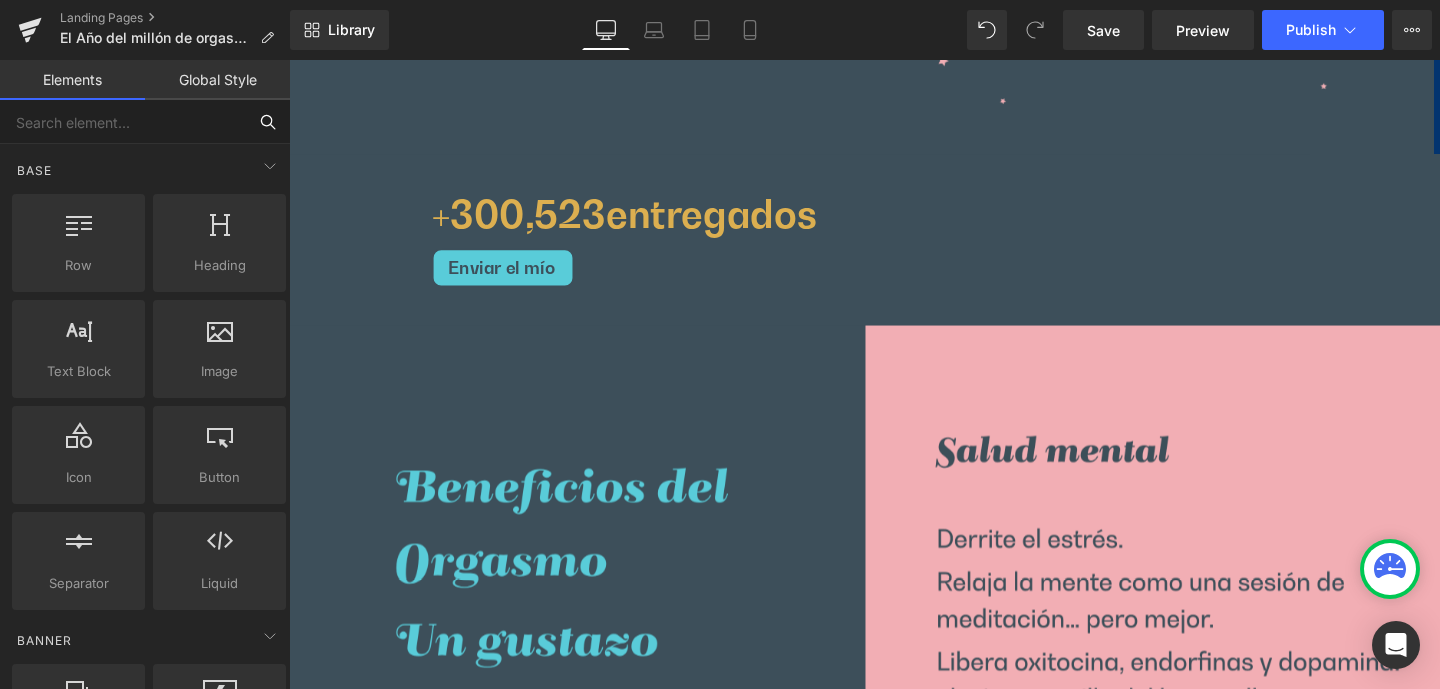 click at bounding box center (123, 122) 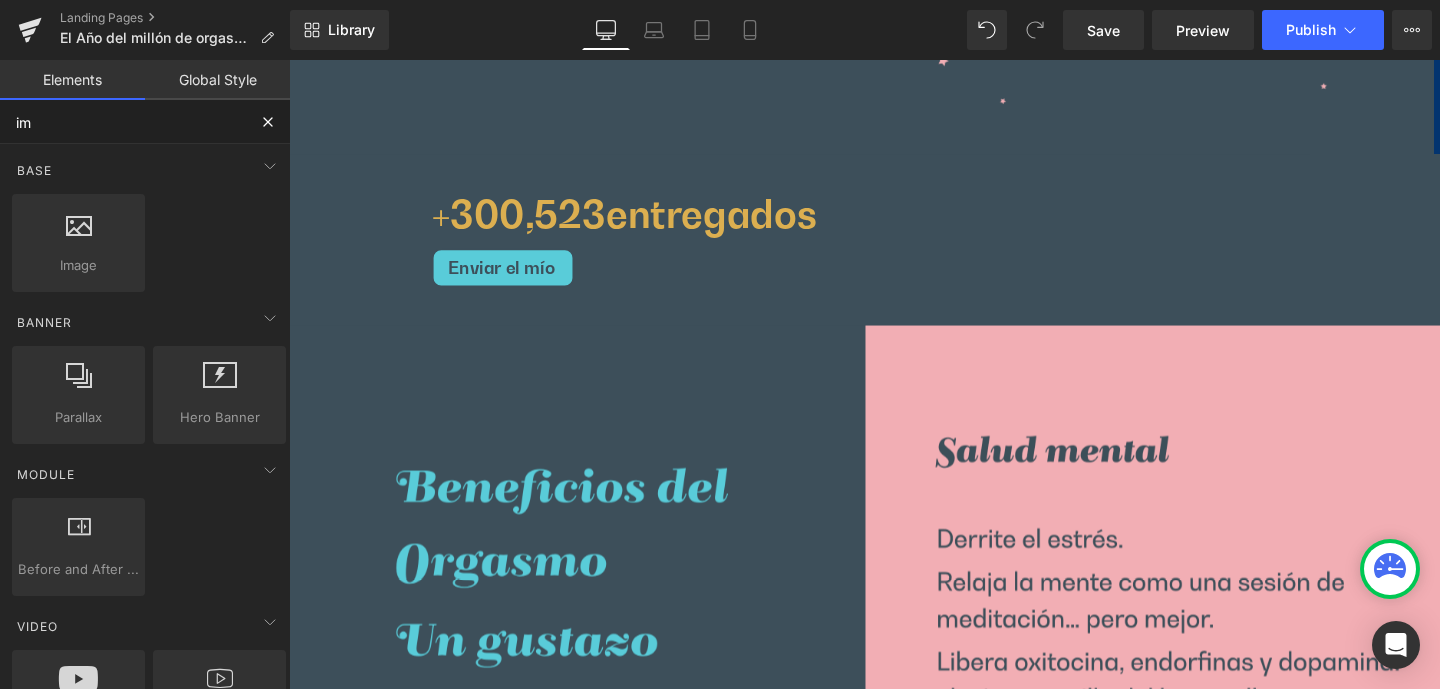 type on "ima" 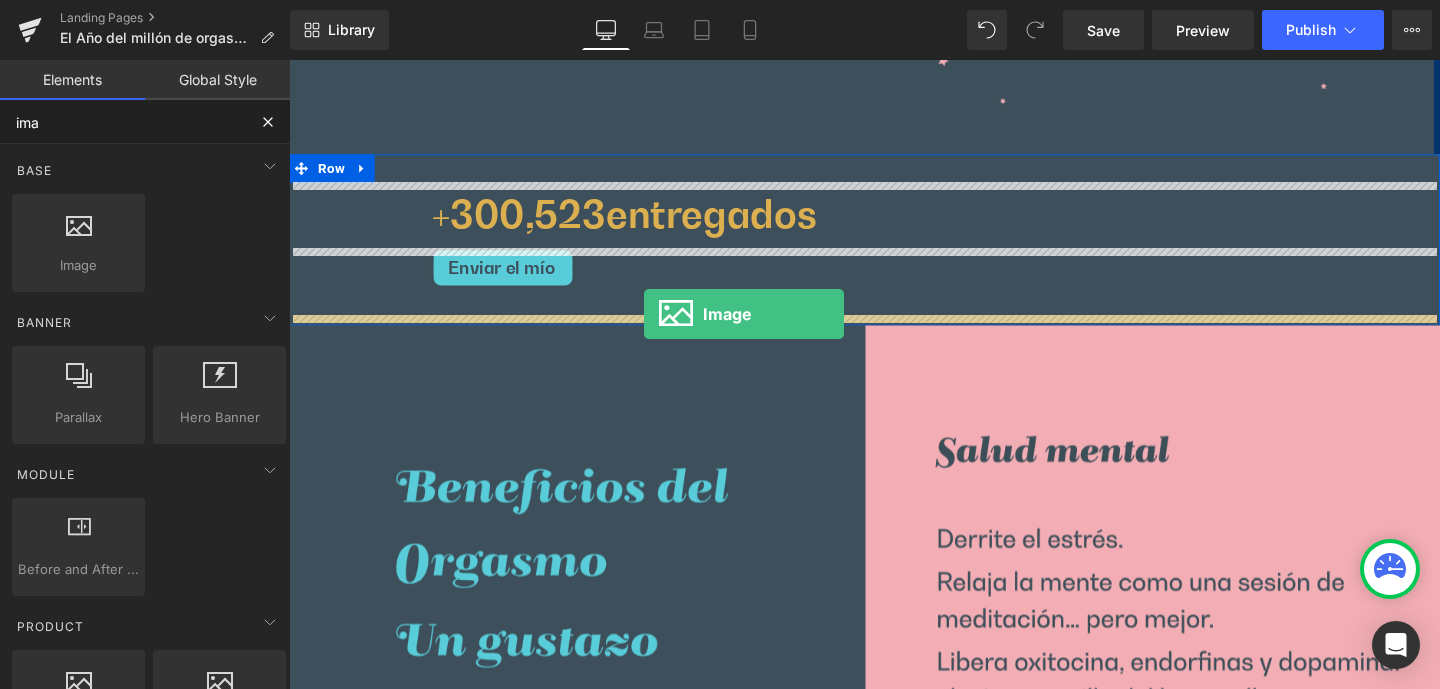 drag, startPoint x: 460, startPoint y: 323, endPoint x: 662, endPoint y: 326, distance: 202.02228 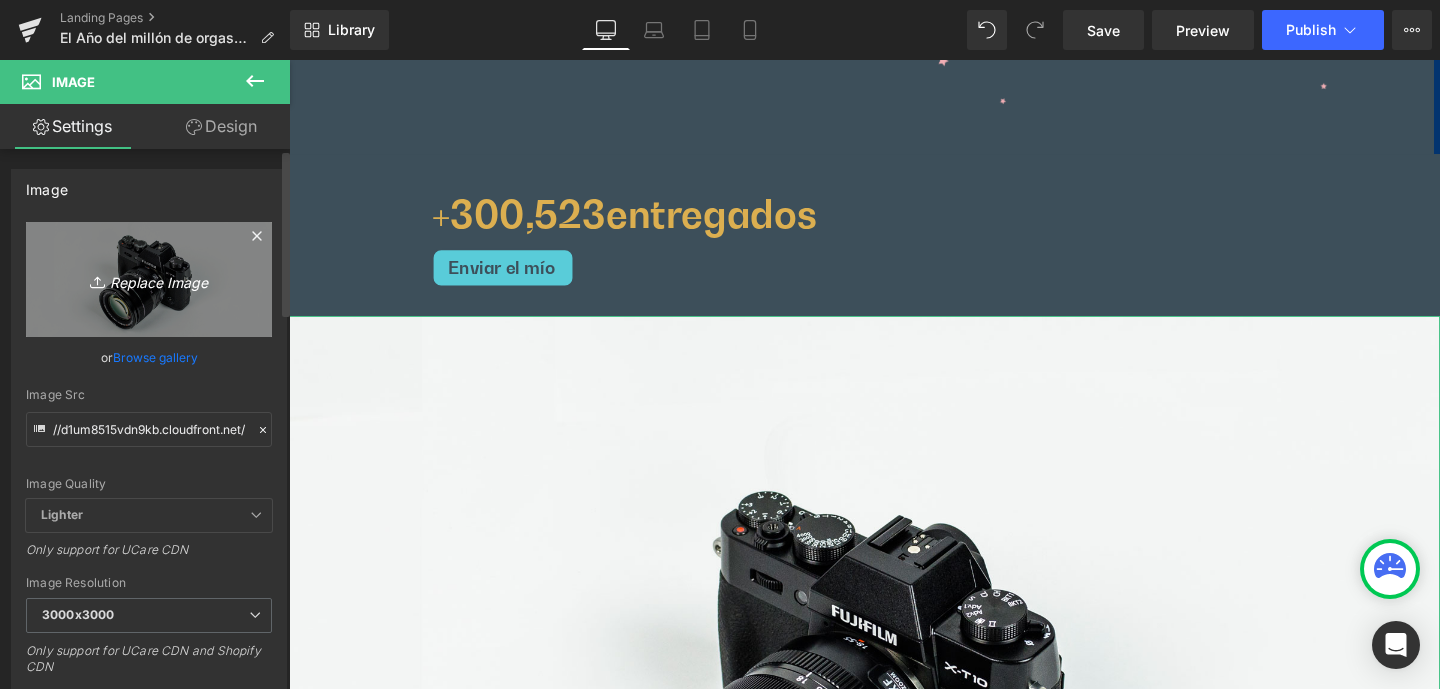 click on "Replace Image" at bounding box center [149, 279] 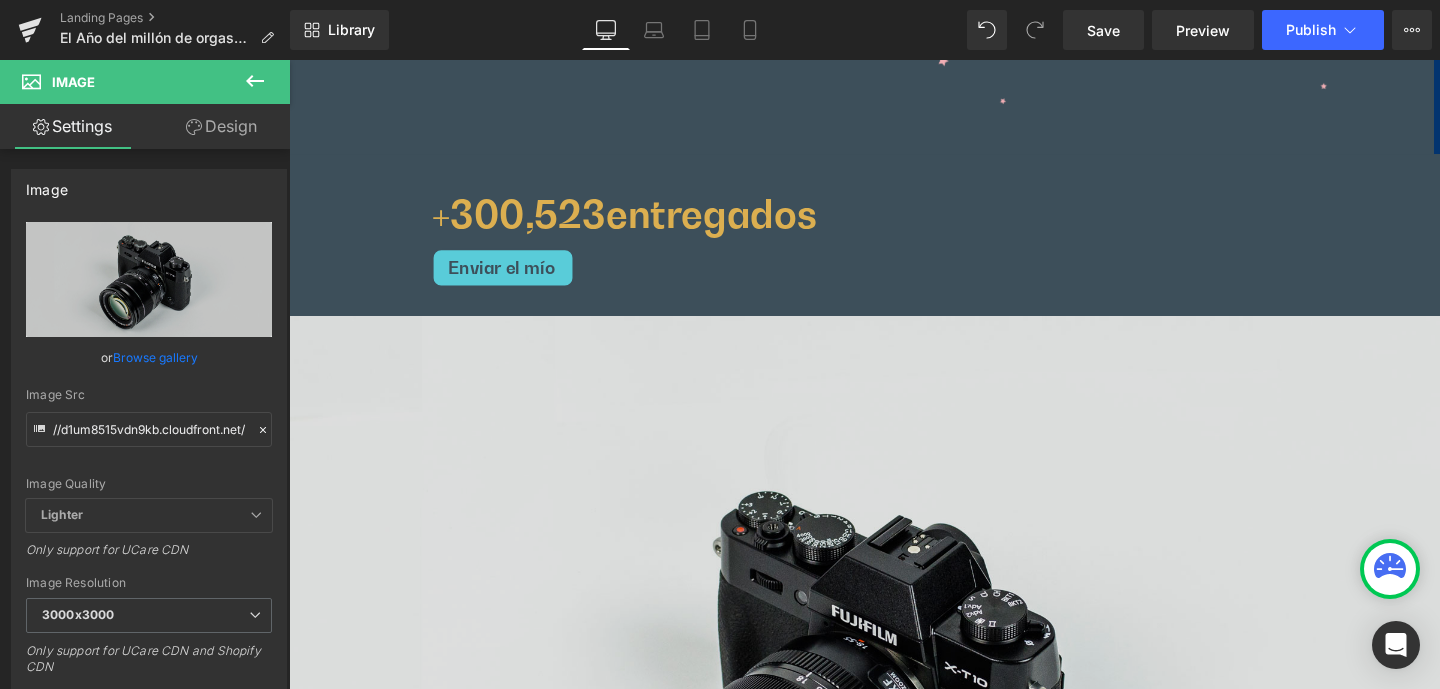 type on "C:\fakepath\porque-1Morgasmos-.png" 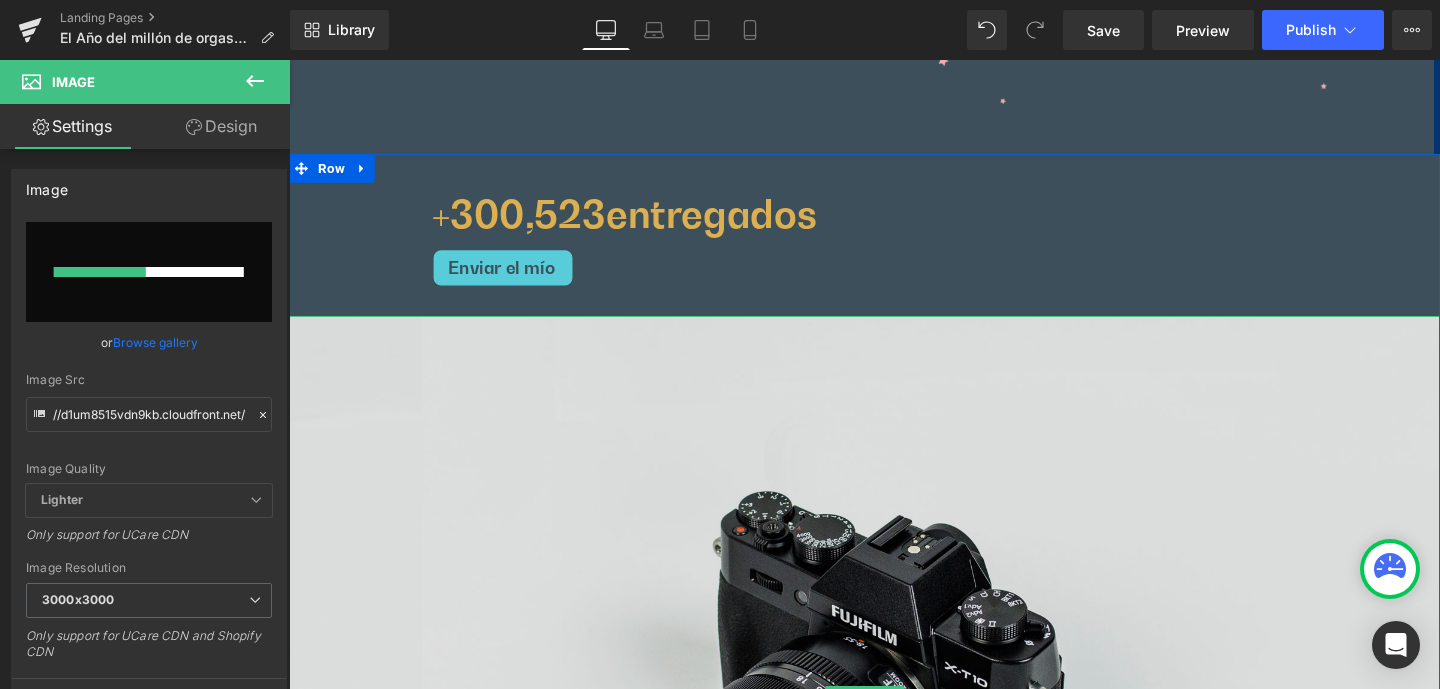 type 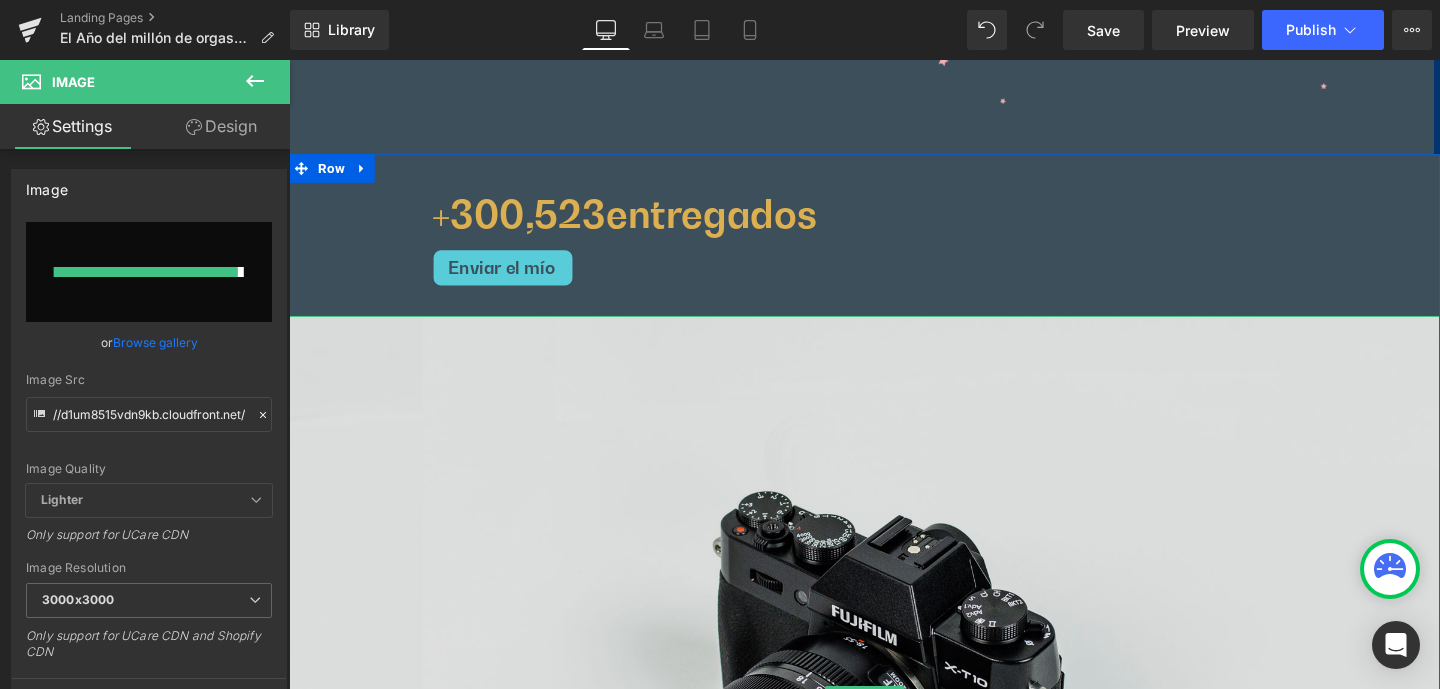 type on "https://ucarecdn.com/e12308c3-2703-410e-a4a8-2617a792c5fa/-/format/auto/-/preview/3000x3000/-/quality/lighter/porque-1Morgasmos-.png" 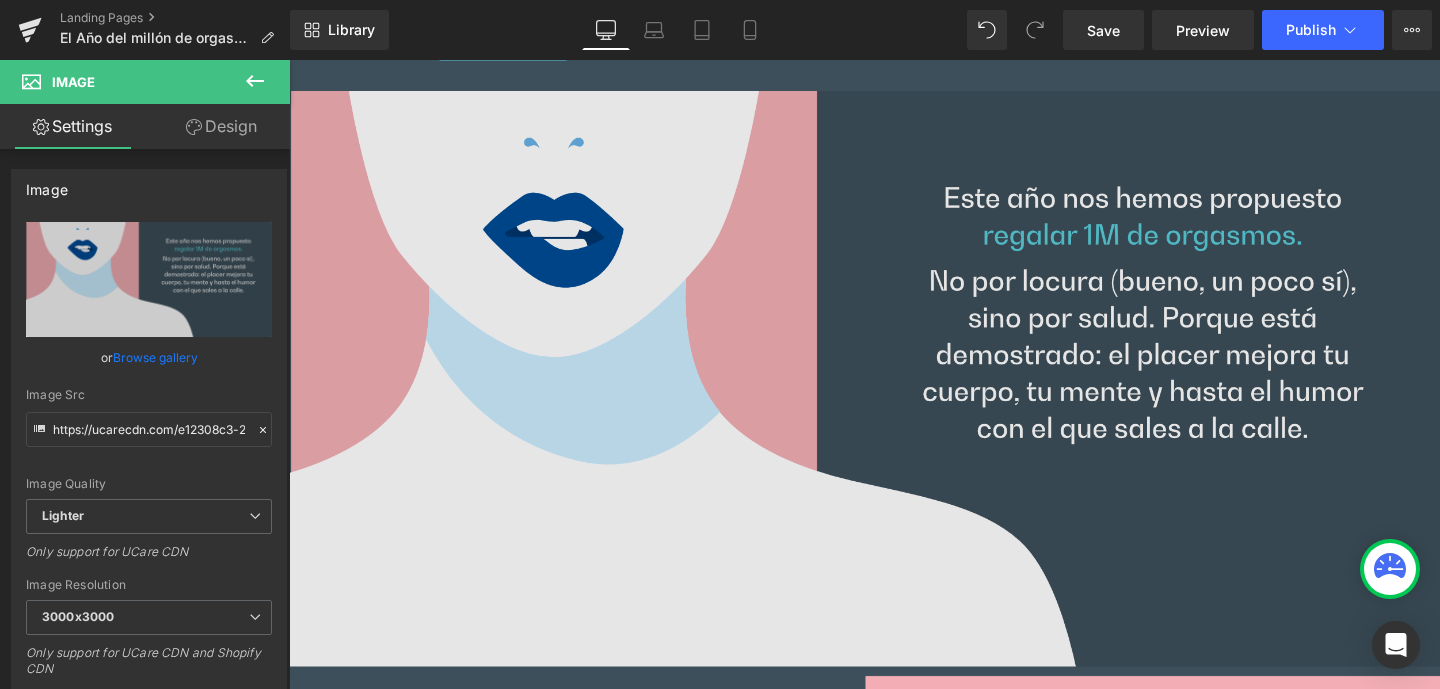 scroll, scrollTop: 819, scrollLeft: 0, axis: vertical 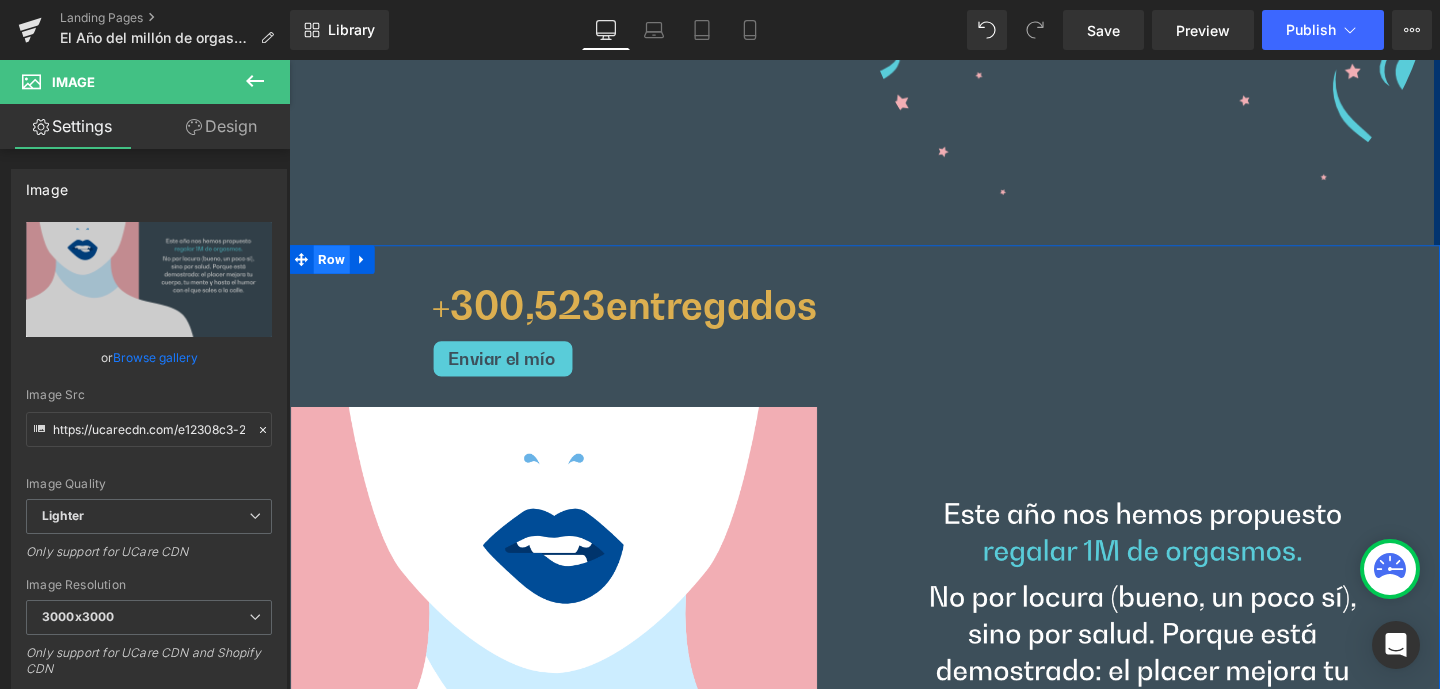 click on "Row" at bounding box center (334, 270) 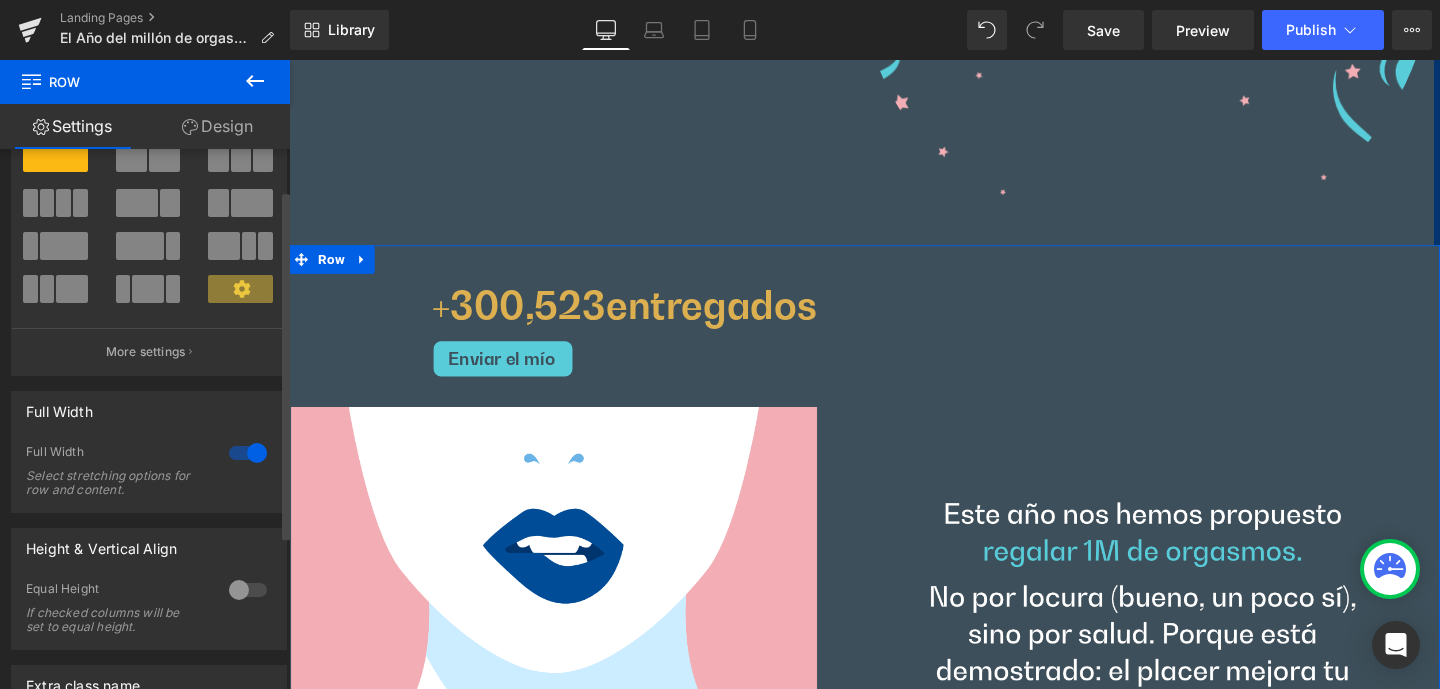 scroll, scrollTop: 82, scrollLeft: 0, axis: vertical 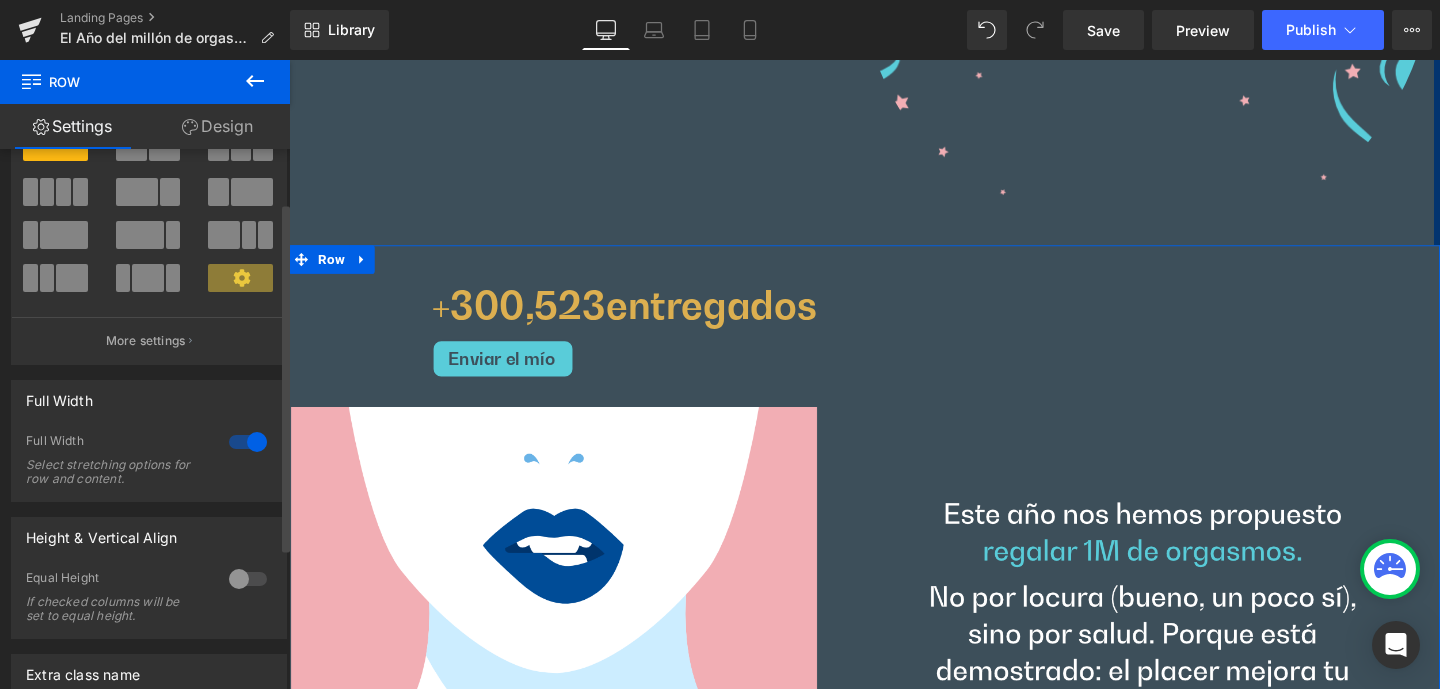 click at bounding box center [248, 579] 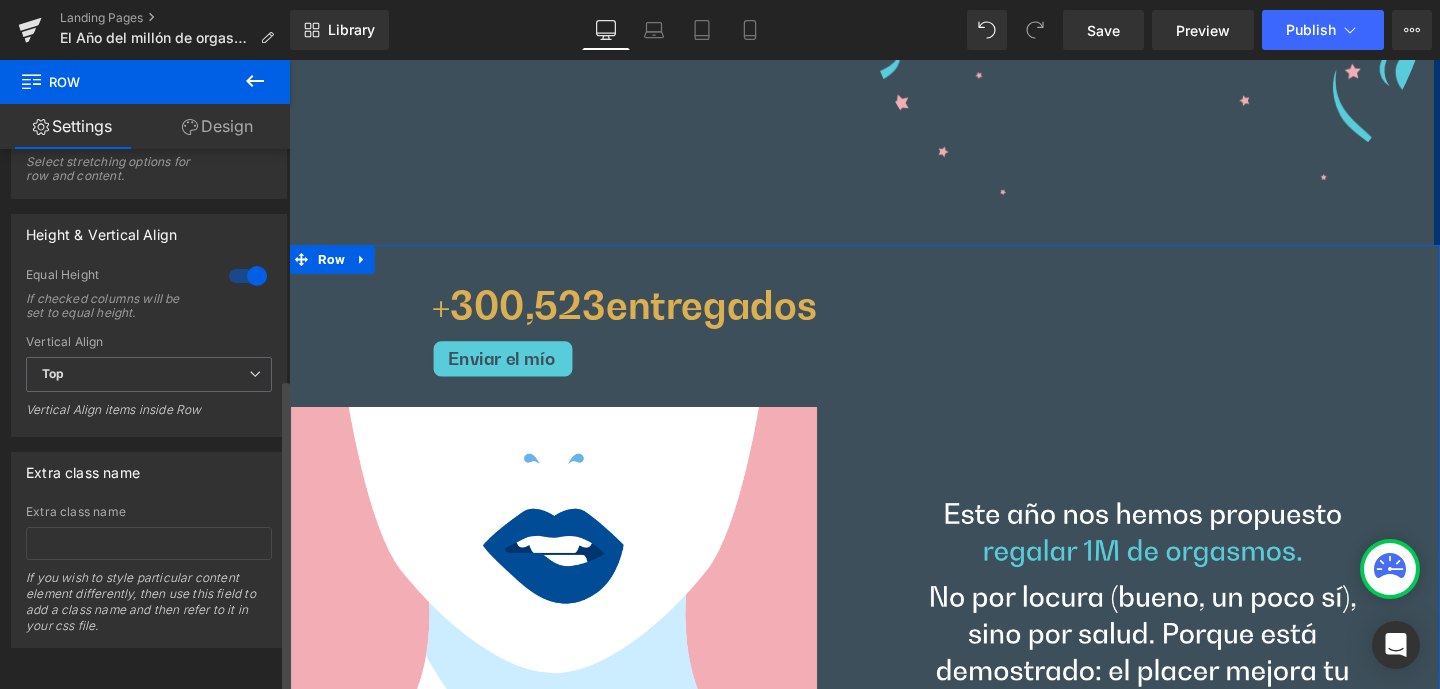scroll, scrollTop: 400, scrollLeft: 0, axis: vertical 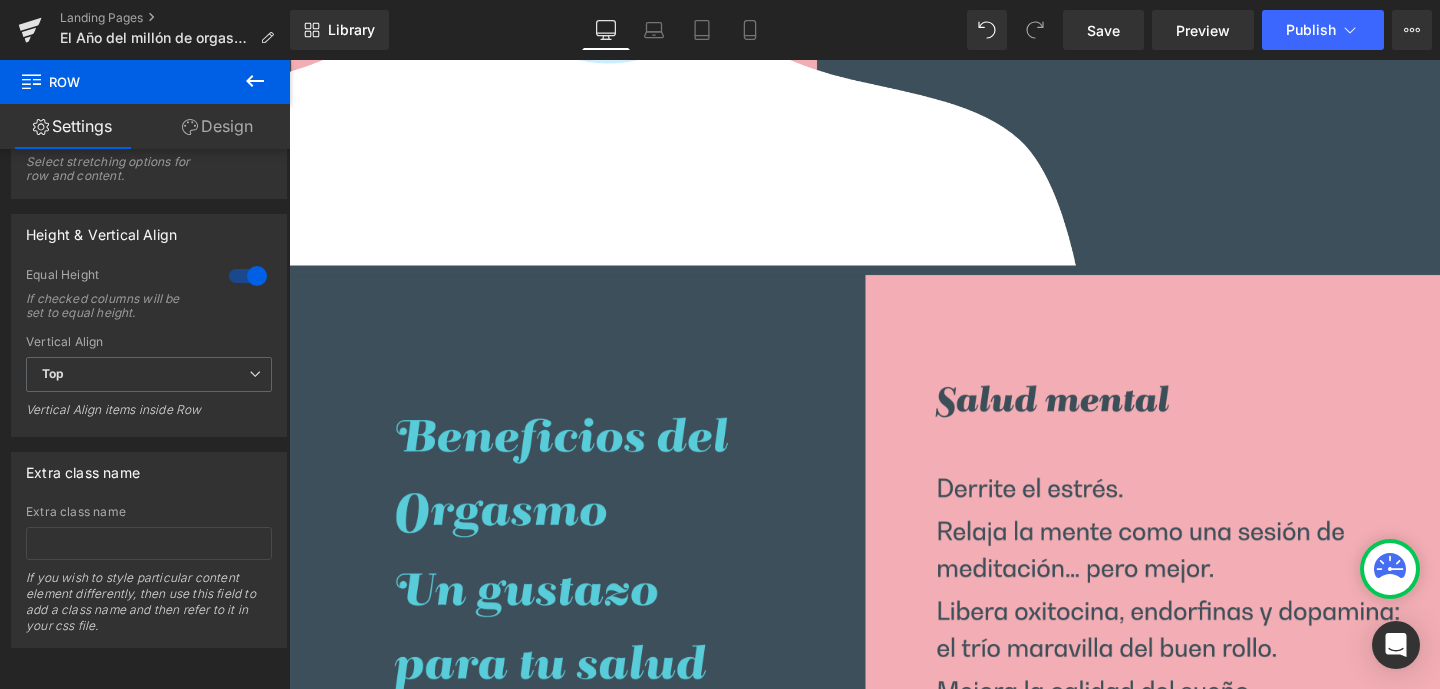 click 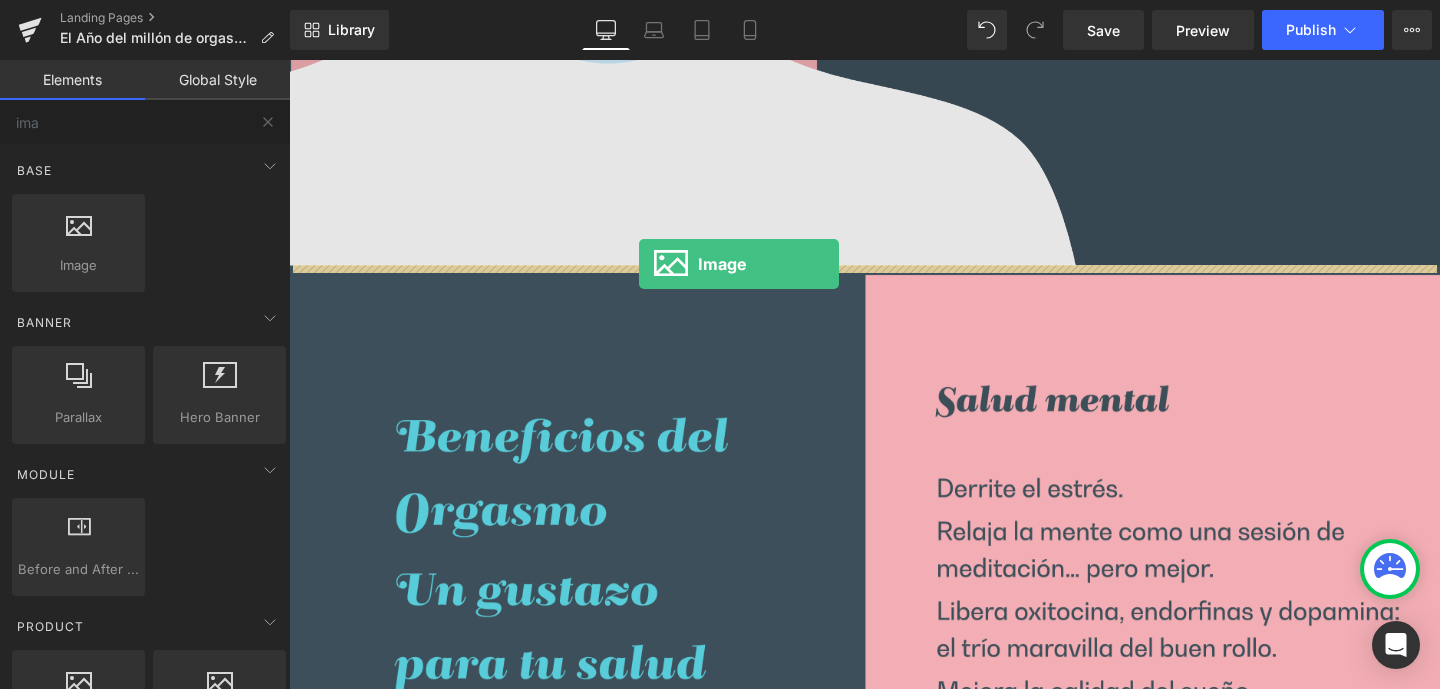 drag, startPoint x: 366, startPoint y: 301, endPoint x: 657, endPoint y: 274, distance: 292.24988 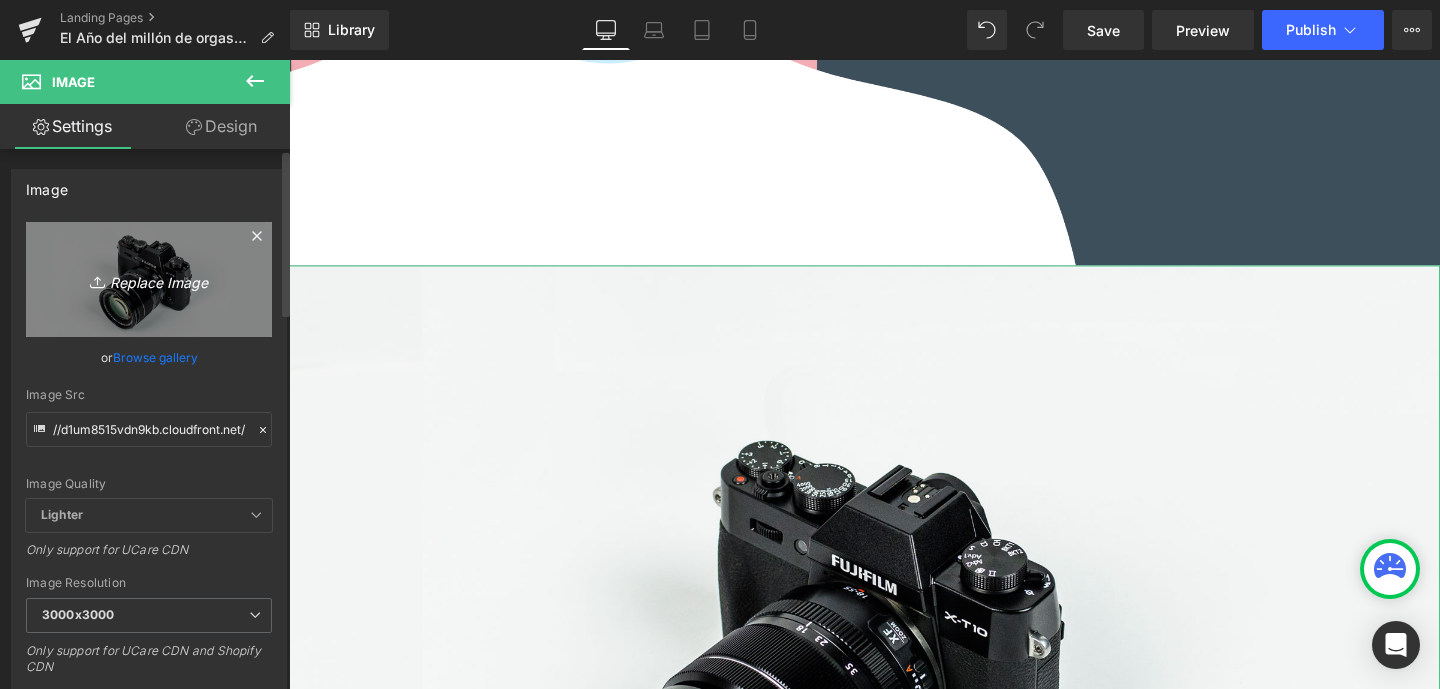 click on "Replace Image" at bounding box center (149, 279) 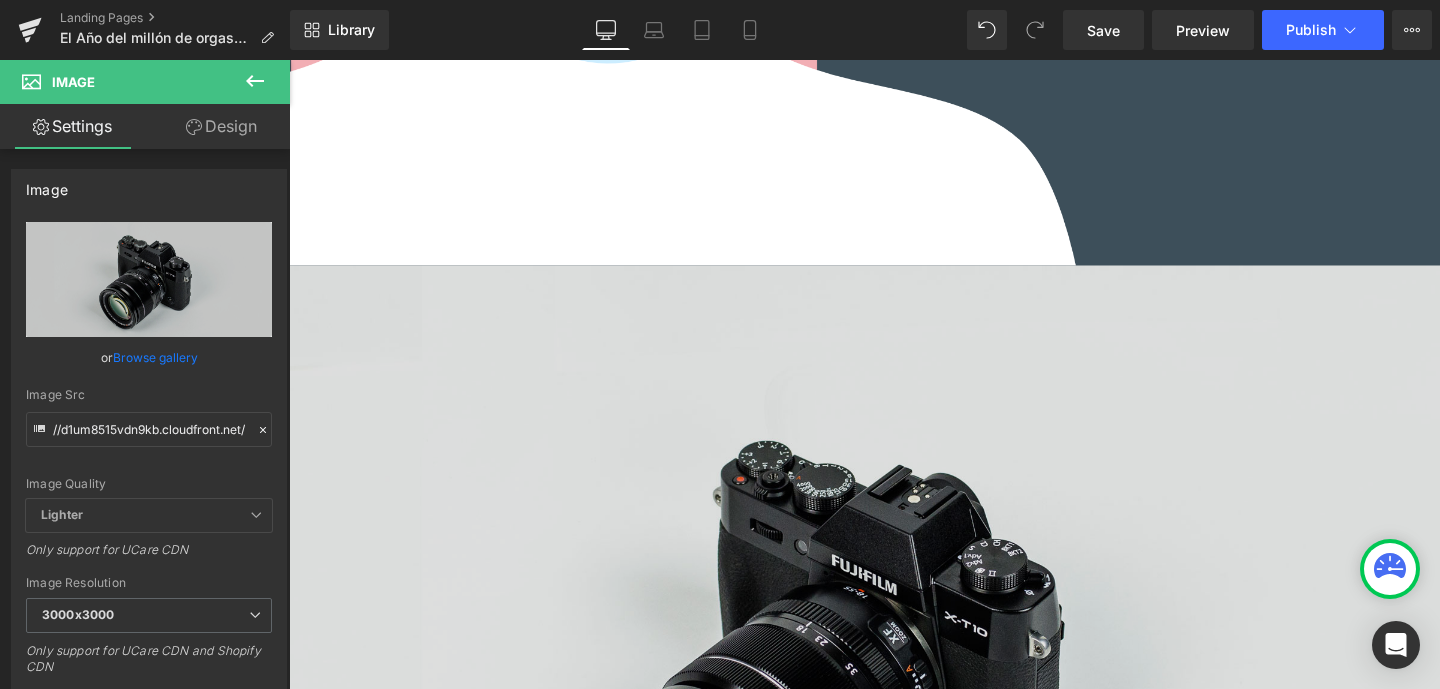 type on "C:\fakepath\quetellevas-potenciadoresgratis.png" 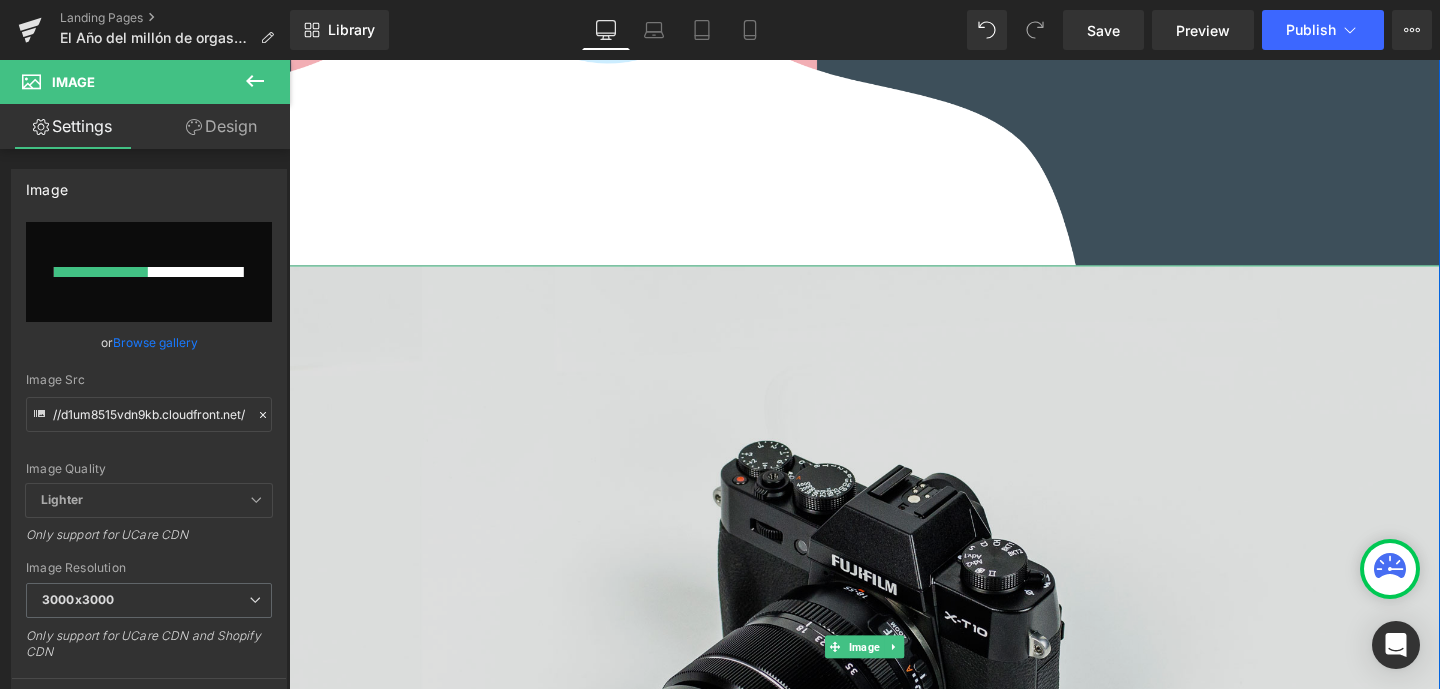 type 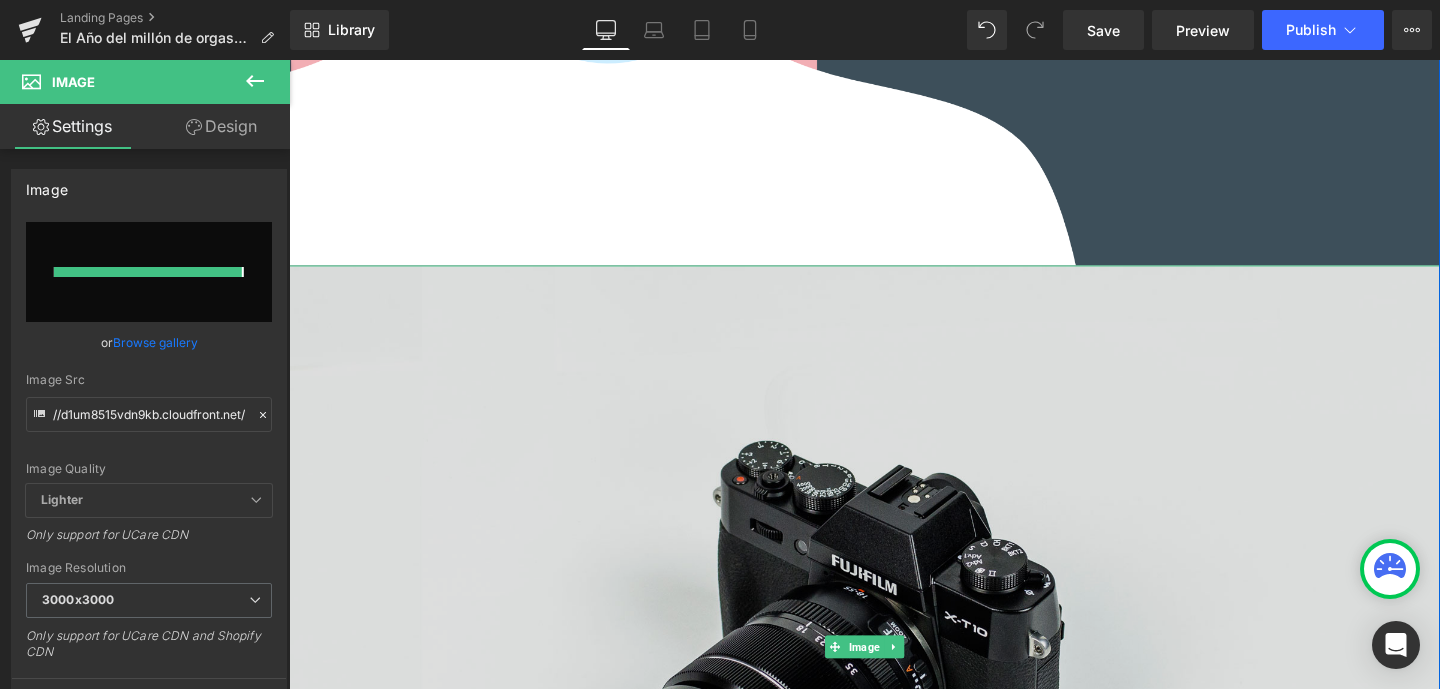 type on "https://ucarecdn.com/40fa8604-a42f-49e2-a492-b8668f930aeb/-/format/auto/-/preview/3000x3000/-/quality/lighter/quetellevas-potenciadoresgratis.png" 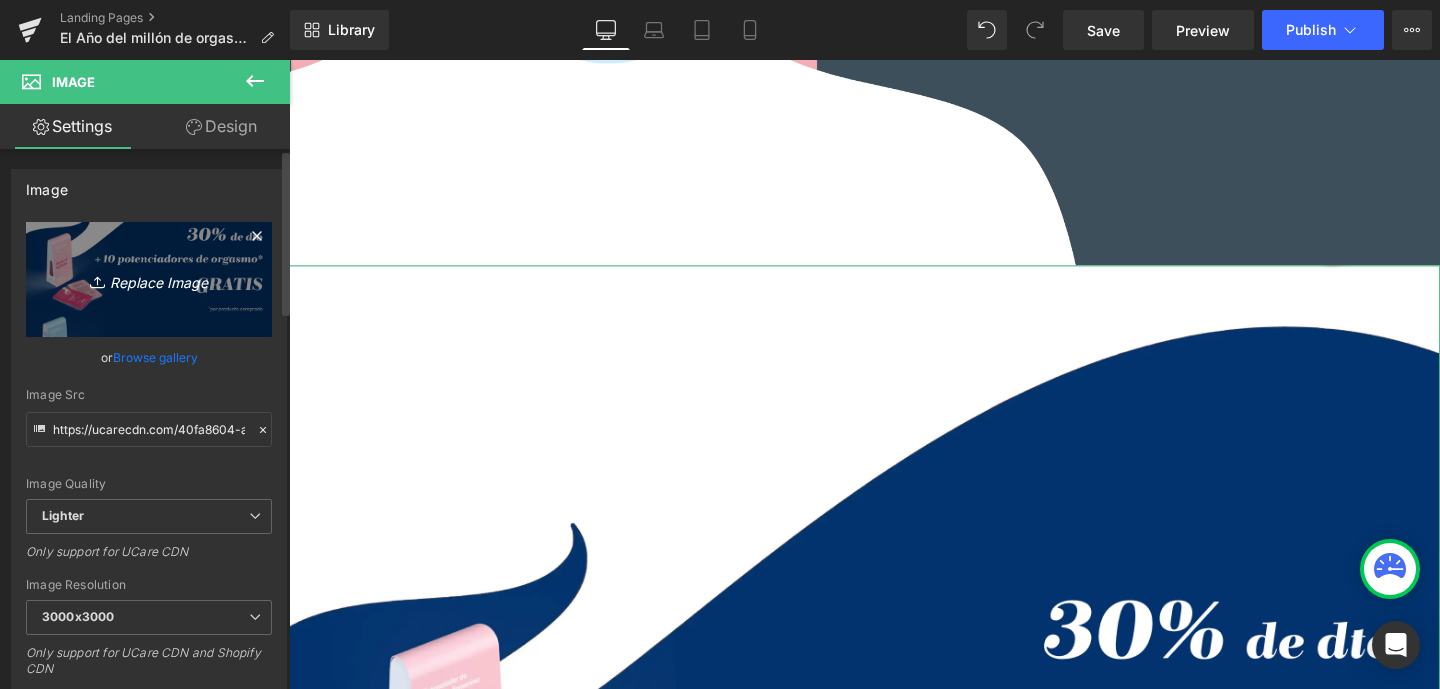 click on "Replace Image" at bounding box center [149, 279] 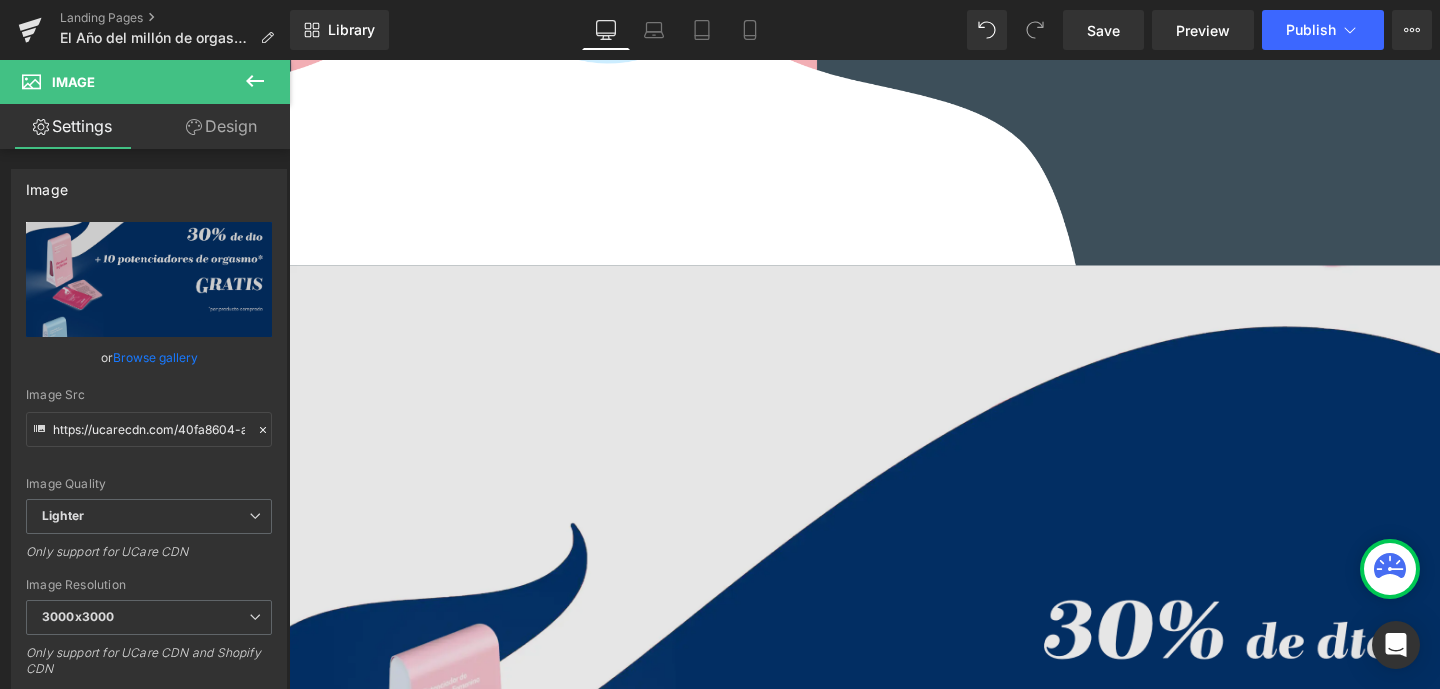 type on "C:\fakepath\quetellevas-1morgasmos-.png" 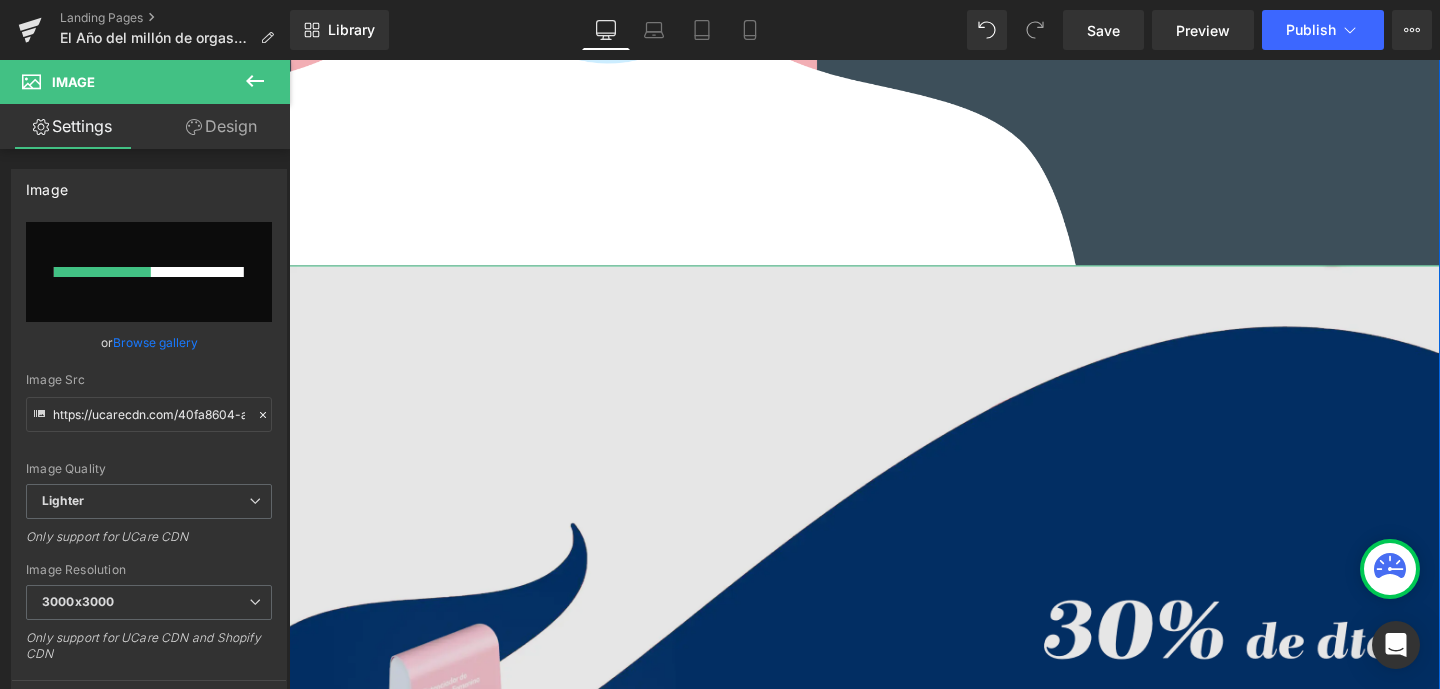 type 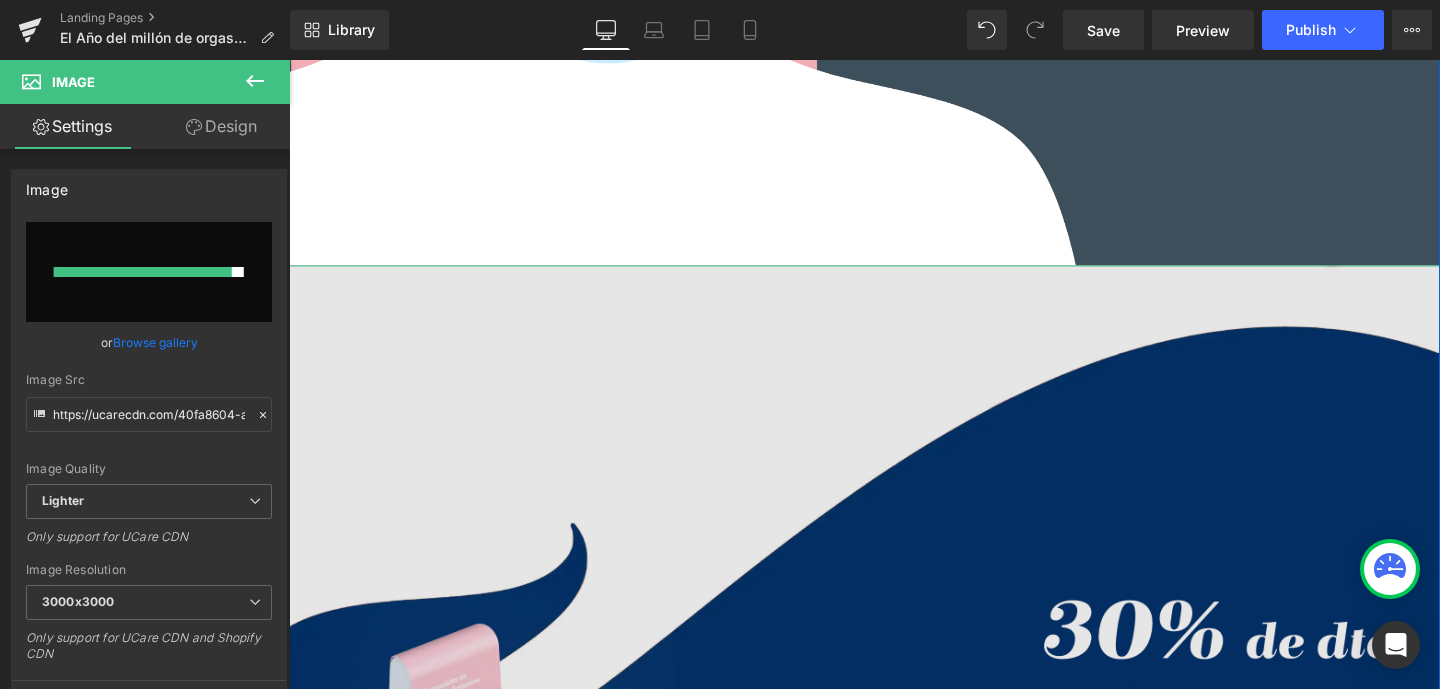 type on "https://ucarecdn.com/00fba8e6-6e29-438e-8a6b-86815f68058a/-/format/auto/-/preview/3000x3000/-/quality/lighter/quetellevas-1morgasmos-.png" 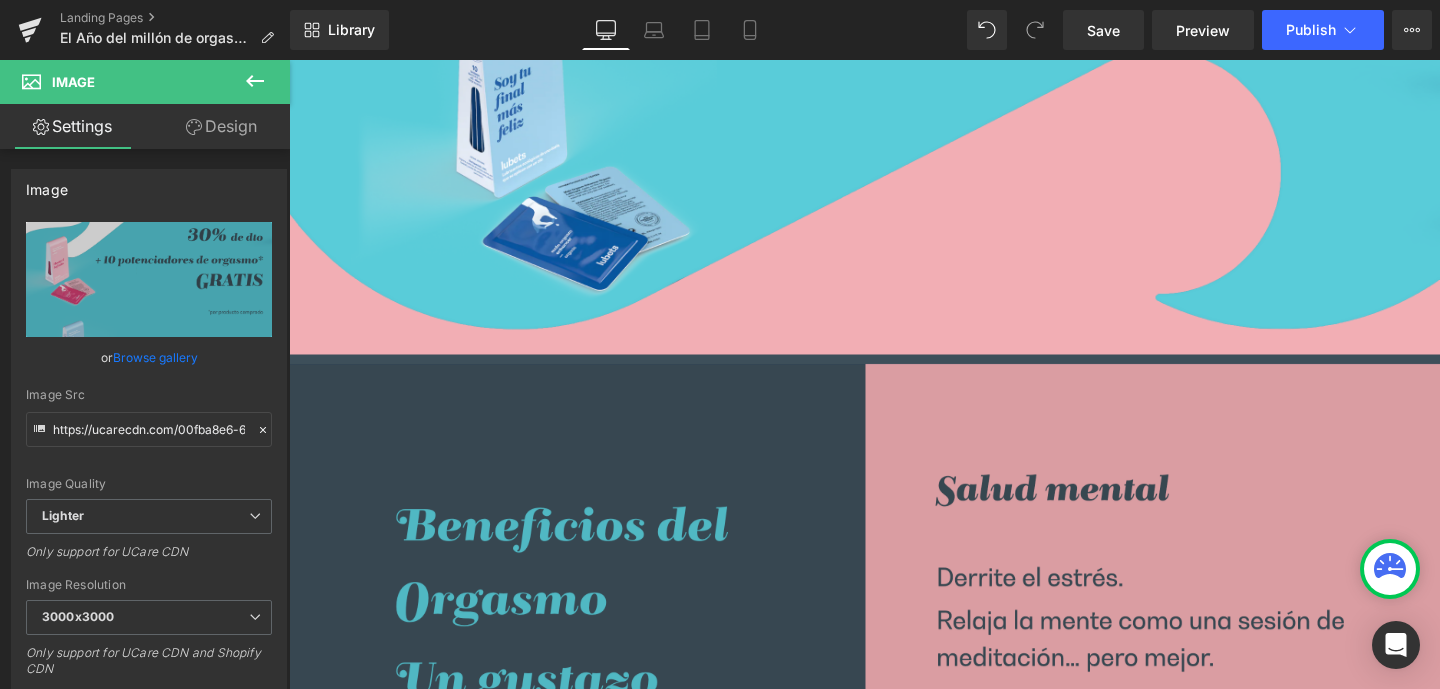 scroll, scrollTop: 2578, scrollLeft: 0, axis: vertical 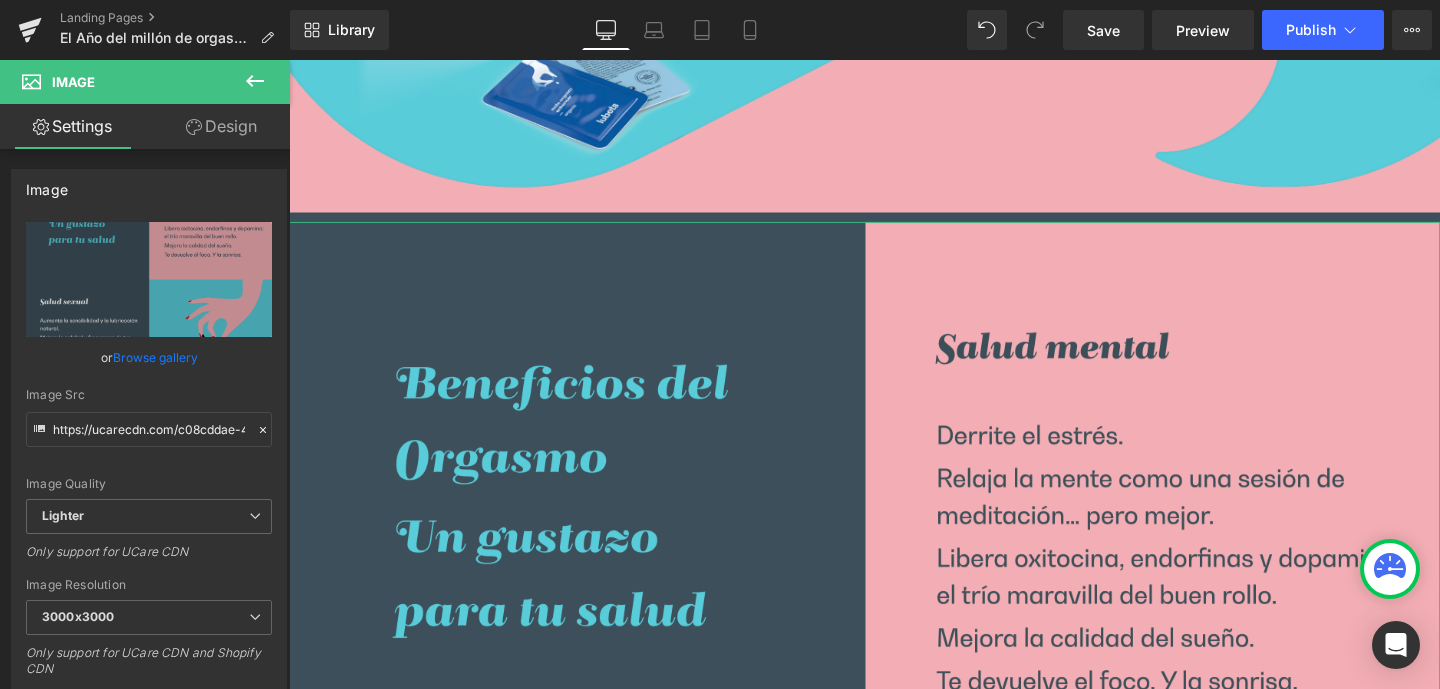 click on "Design" at bounding box center (221, 126) 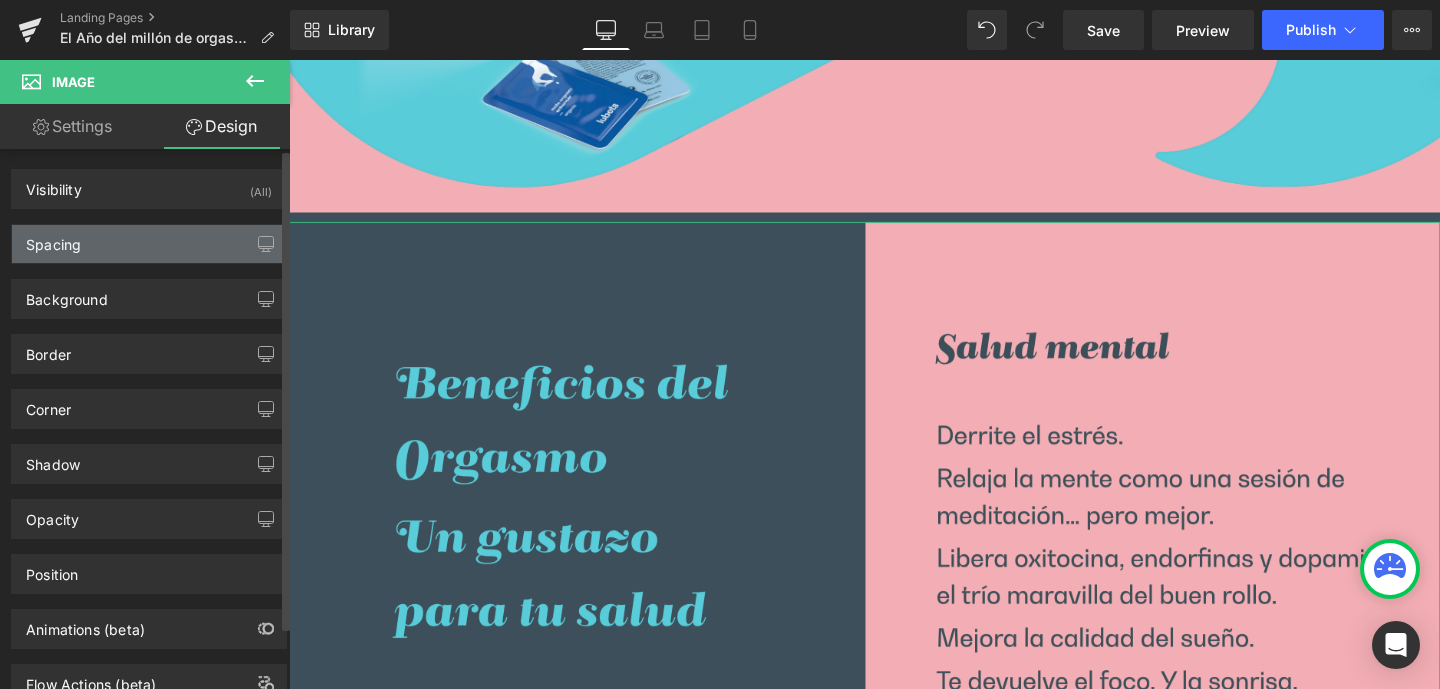 click on "Spacing" at bounding box center (149, 244) 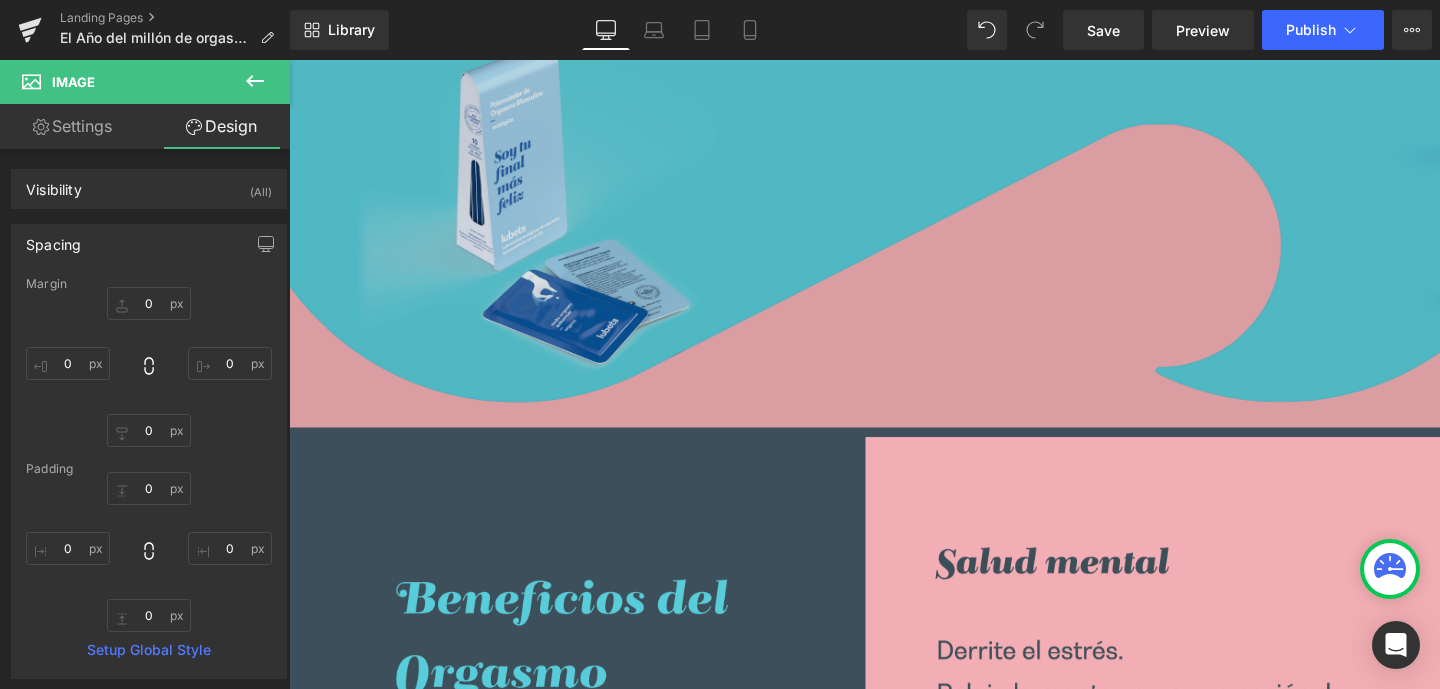 scroll, scrollTop: 1758, scrollLeft: 0, axis: vertical 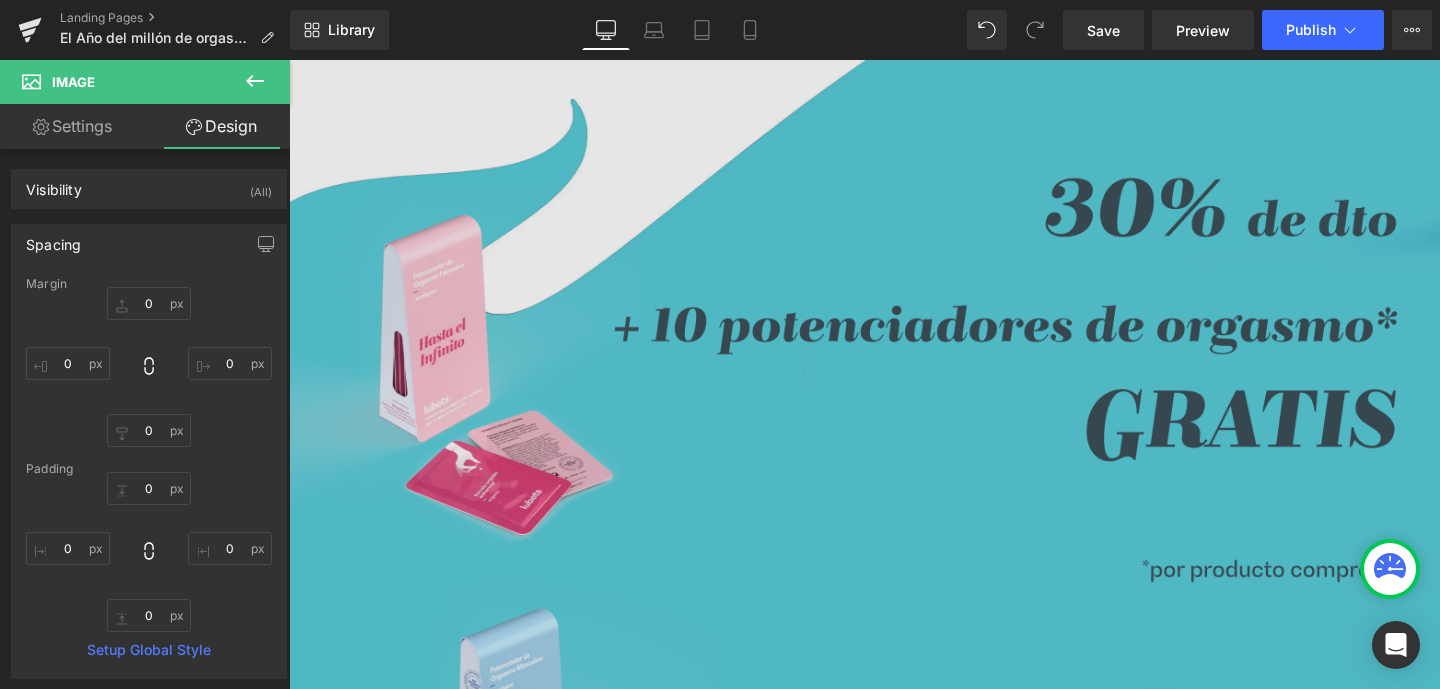 click at bounding box center (894, 435) 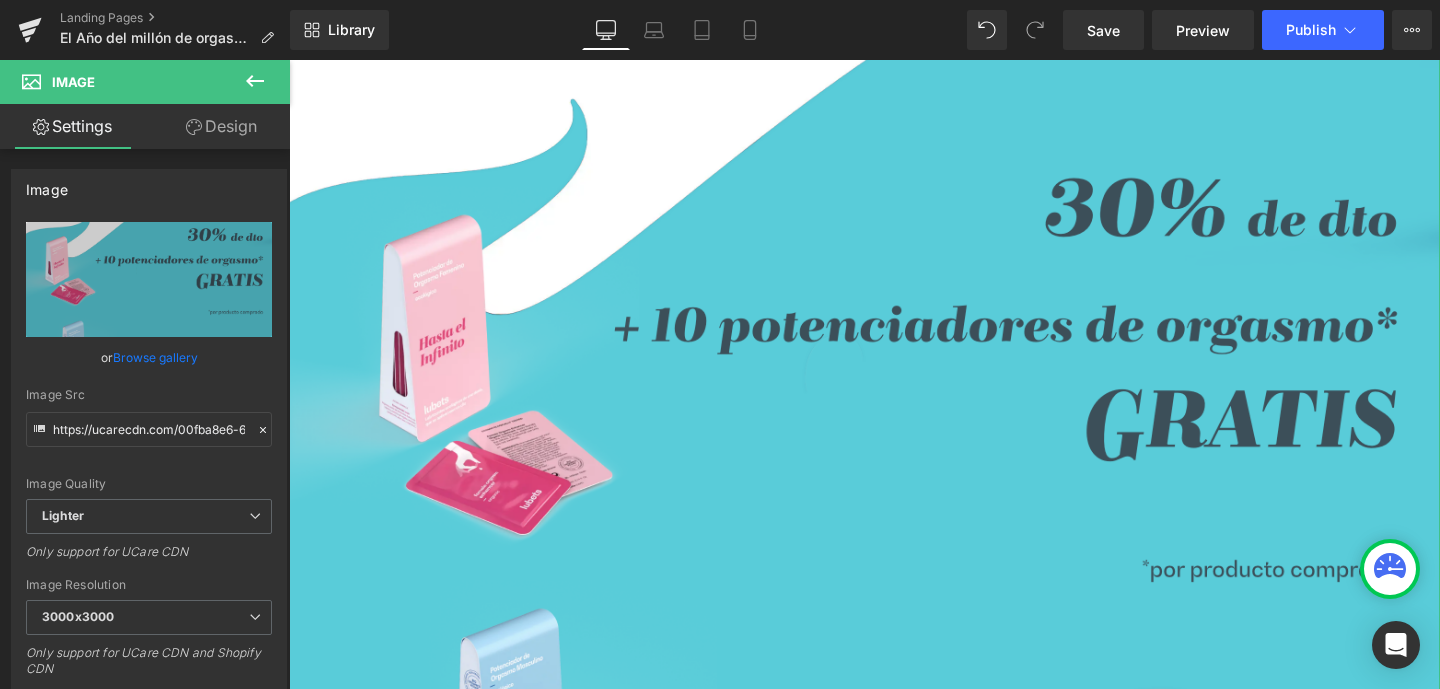 click on "Design" at bounding box center [221, 126] 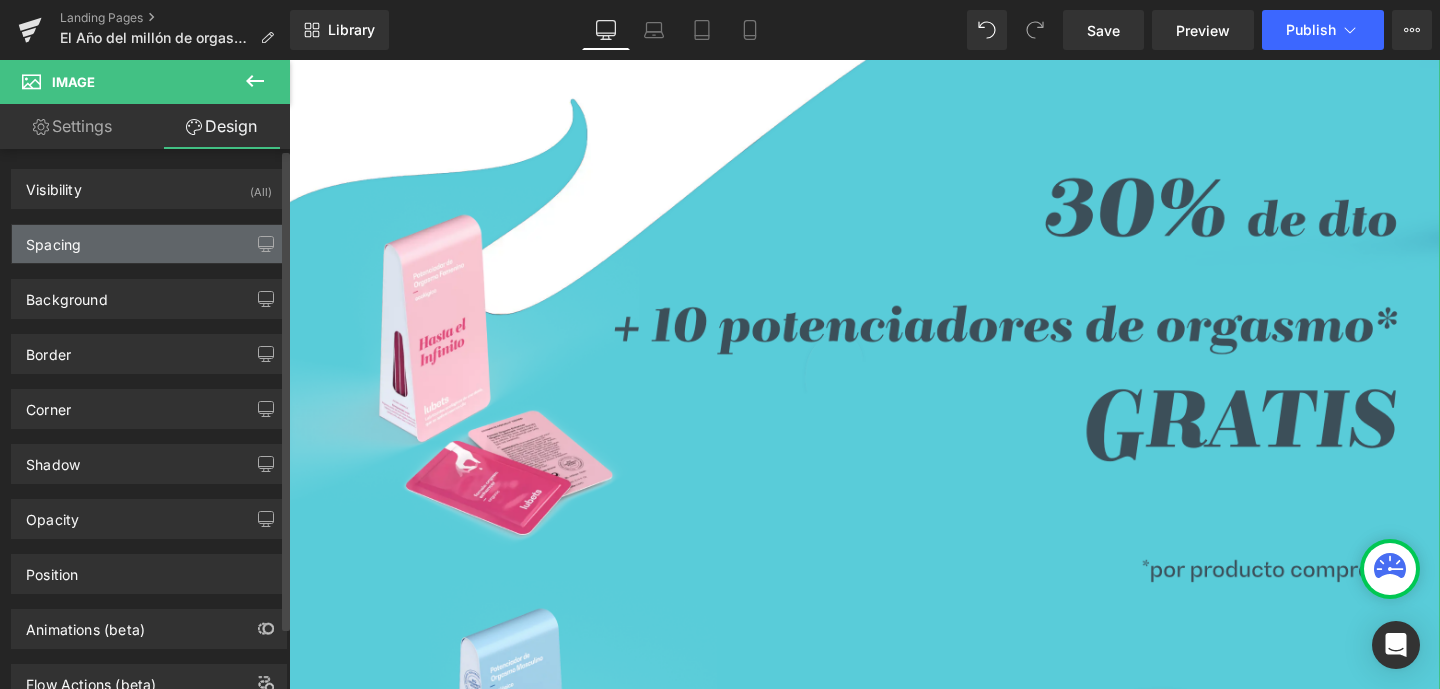 click on "Spacing" at bounding box center (149, 244) 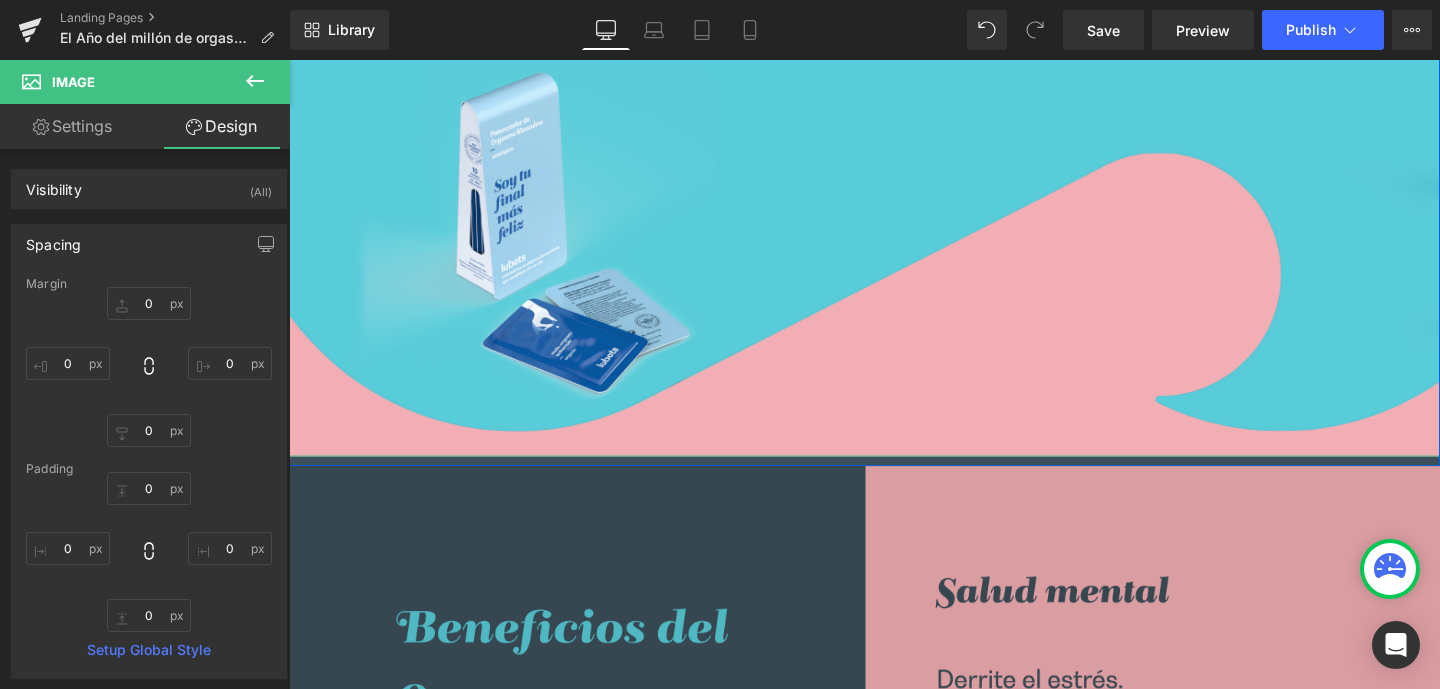 scroll, scrollTop: 2339, scrollLeft: 0, axis: vertical 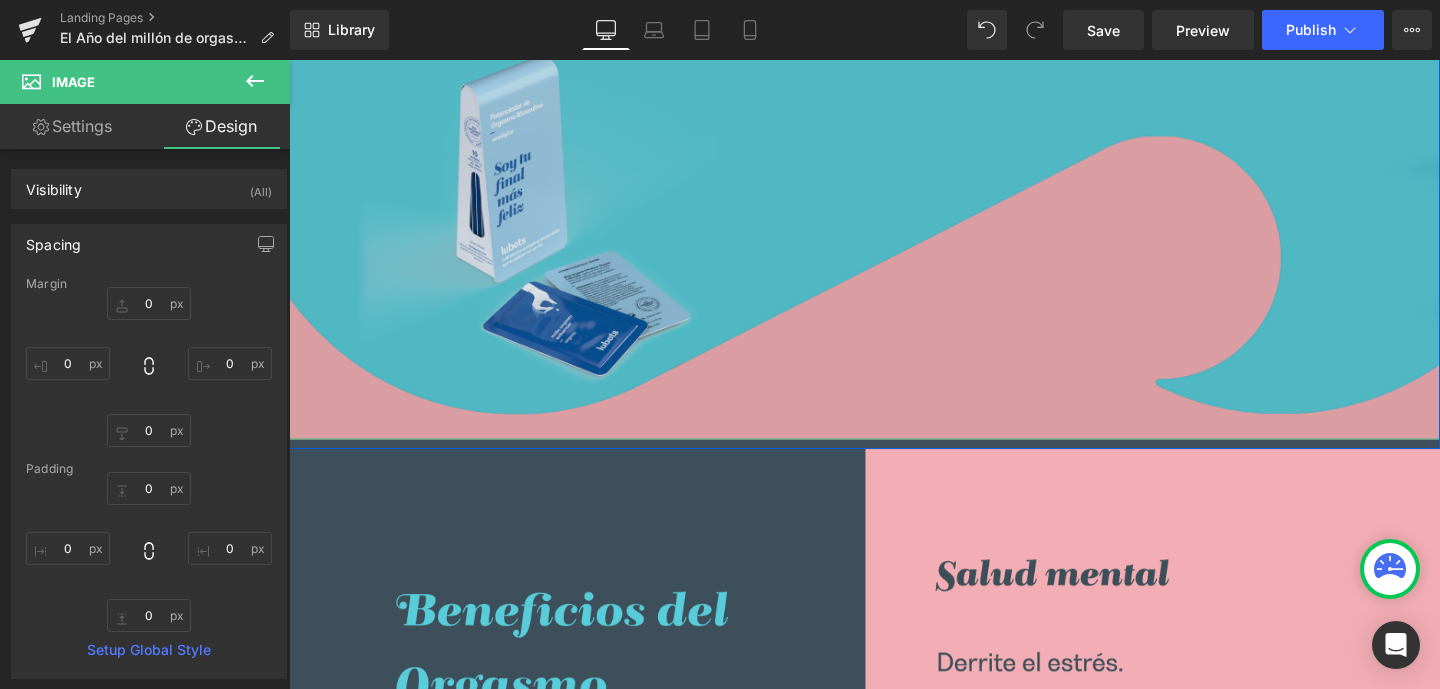 click at bounding box center (894, -146) 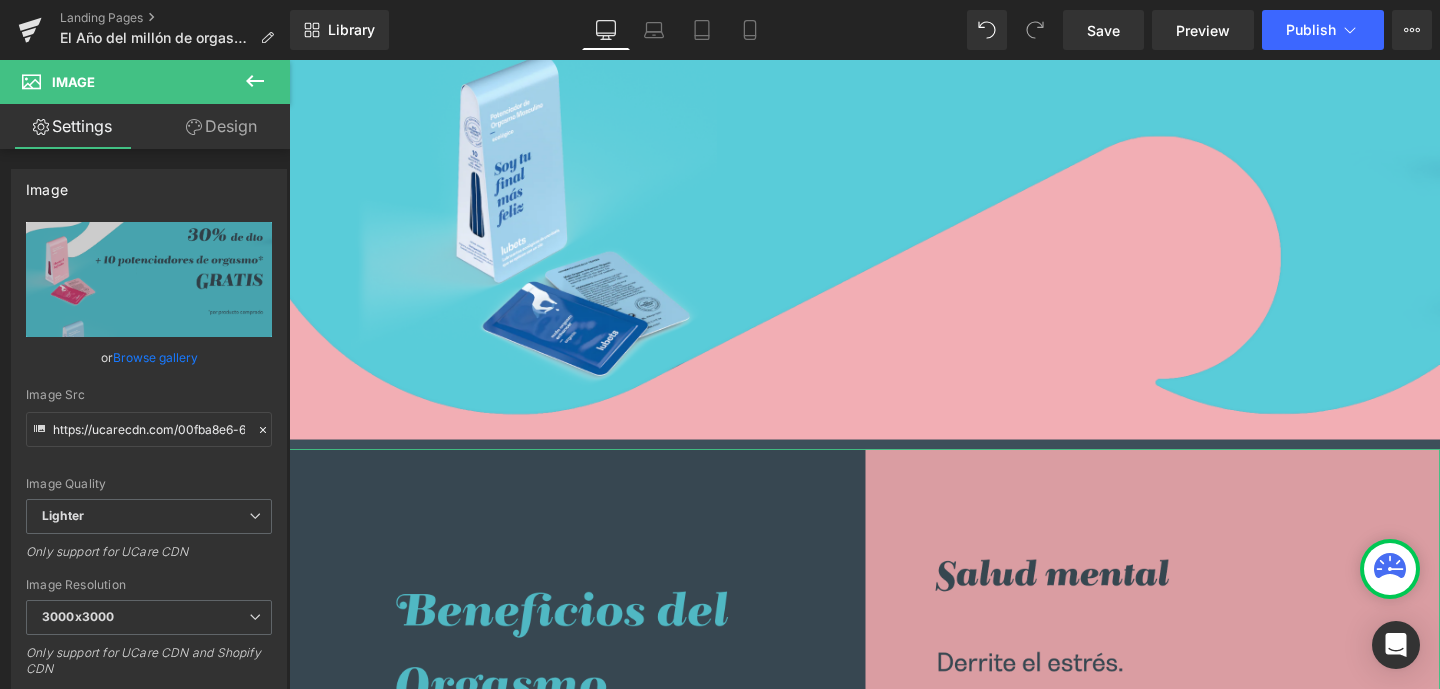 click at bounding box center (894, 1074) 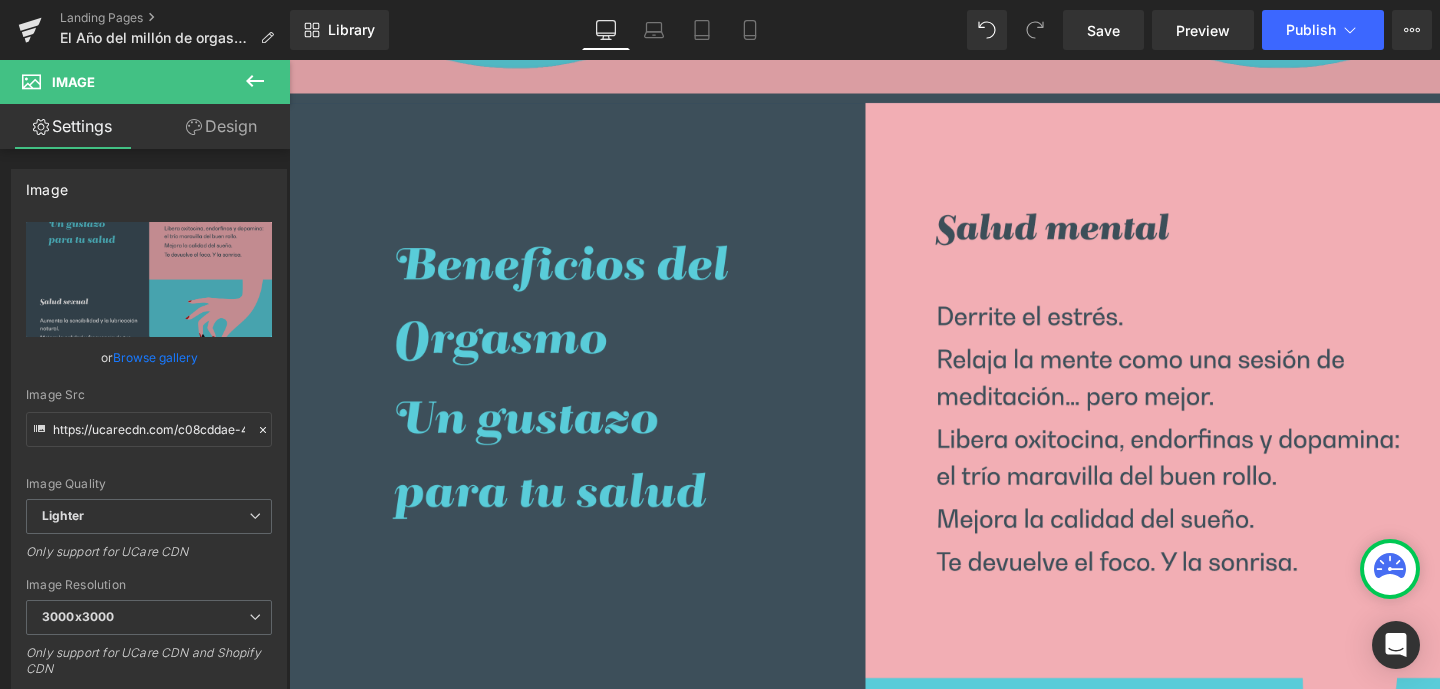 scroll, scrollTop: 2356, scrollLeft: 0, axis: vertical 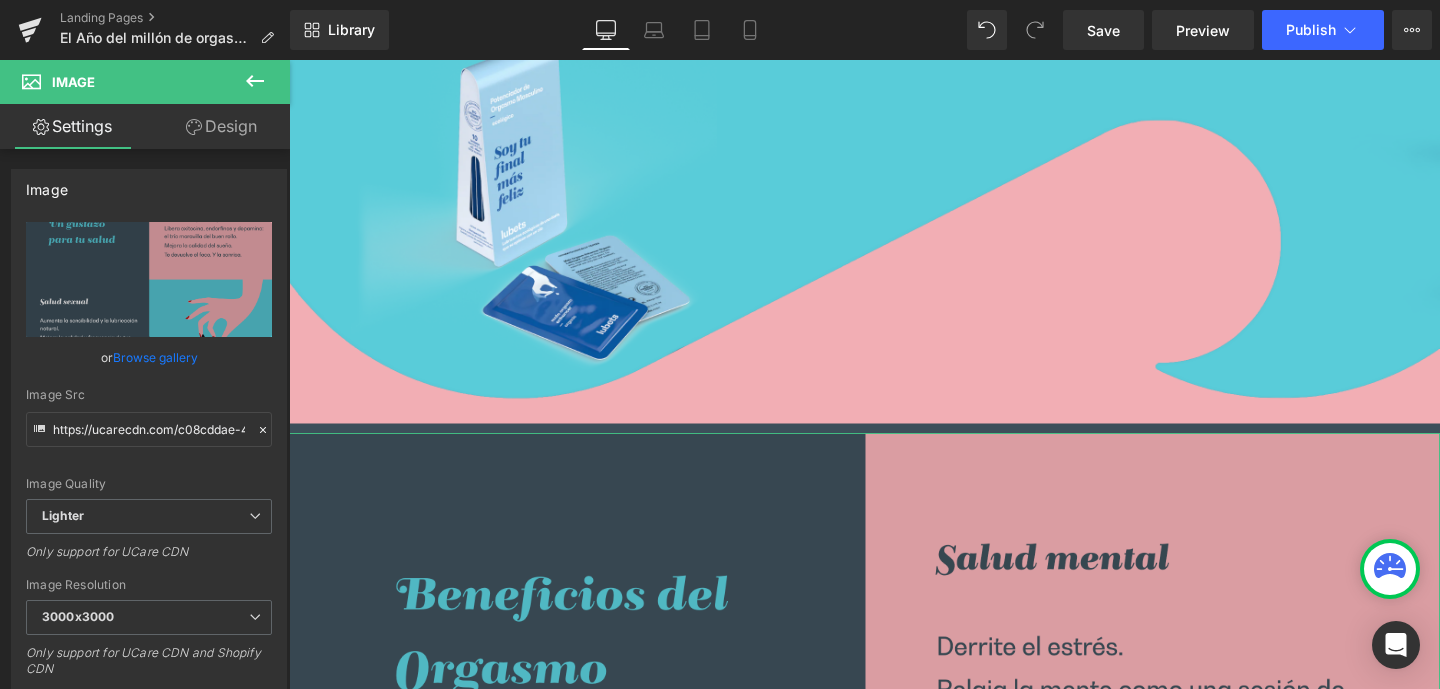 click at bounding box center [894, 1057] 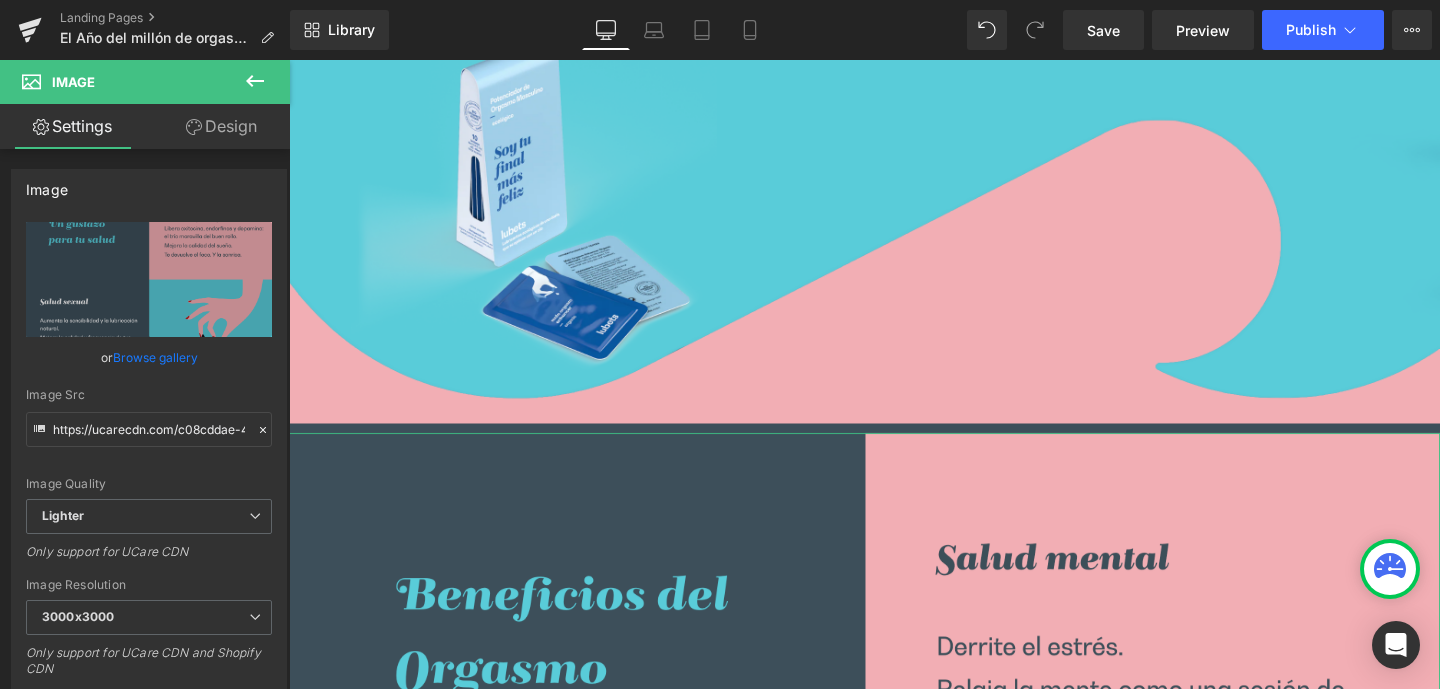 click on "Design" at bounding box center (221, 126) 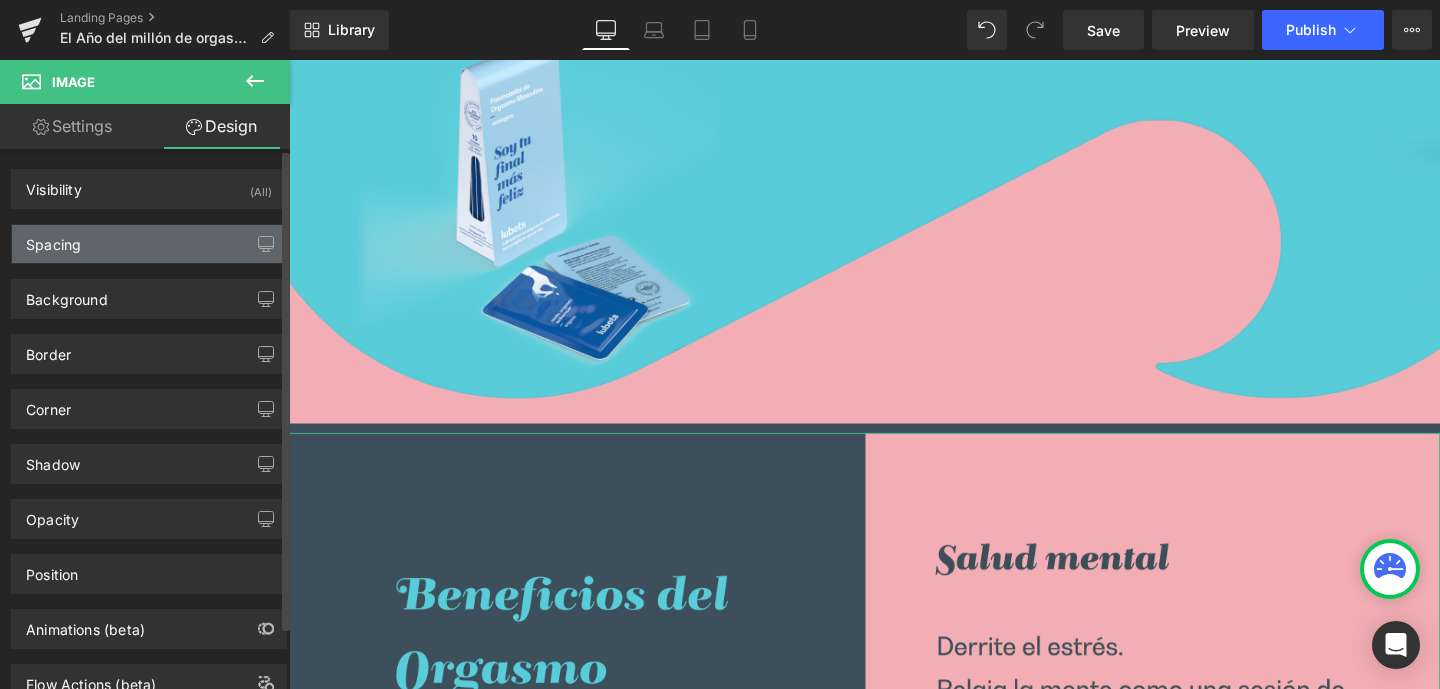 click on "Spacing" at bounding box center (149, 244) 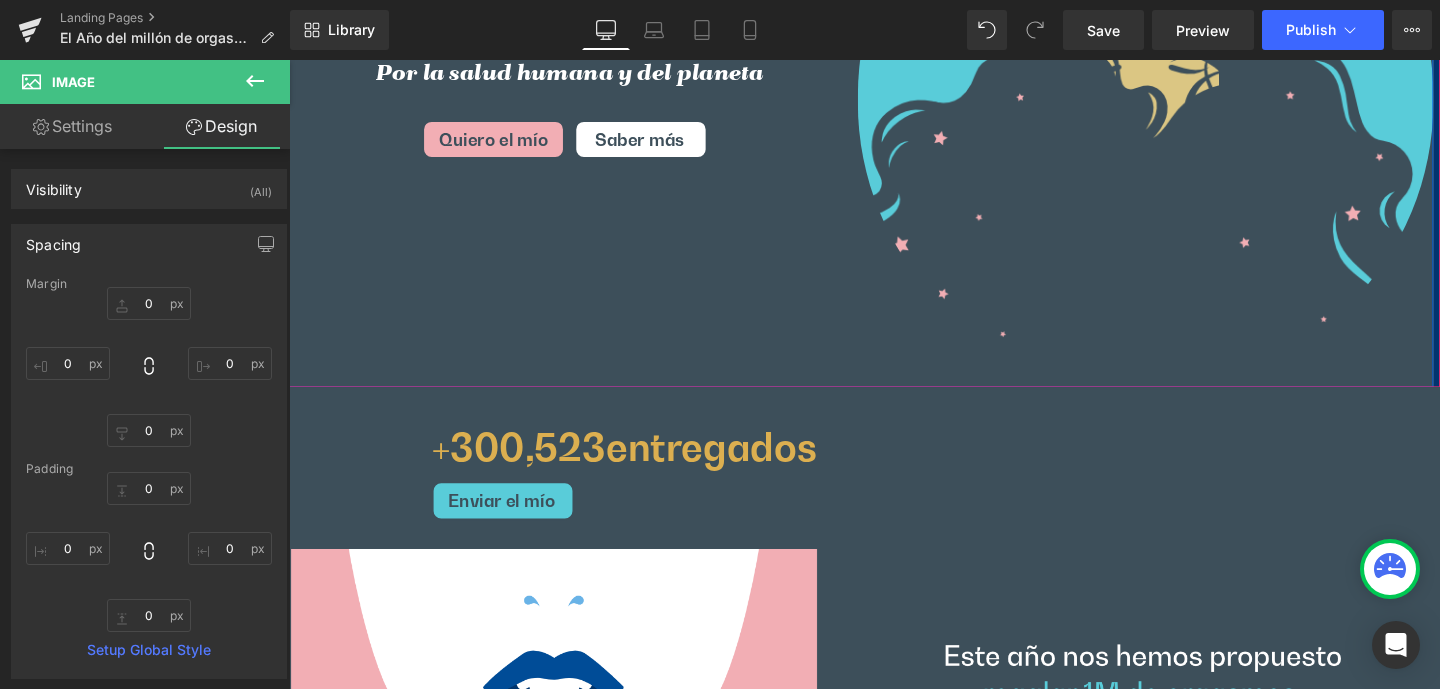scroll, scrollTop: 403, scrollLeft: 0, axis: vertical 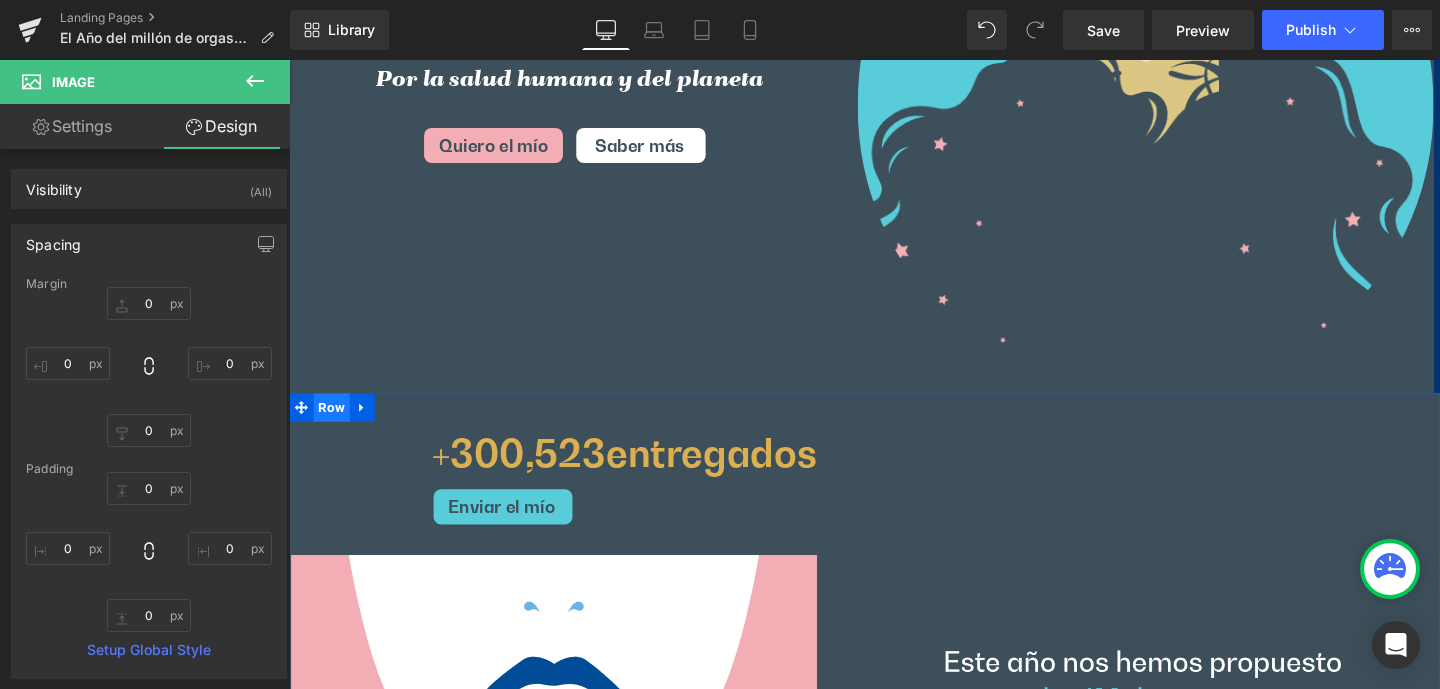 click on "Row" at bounding box center [334, 425] 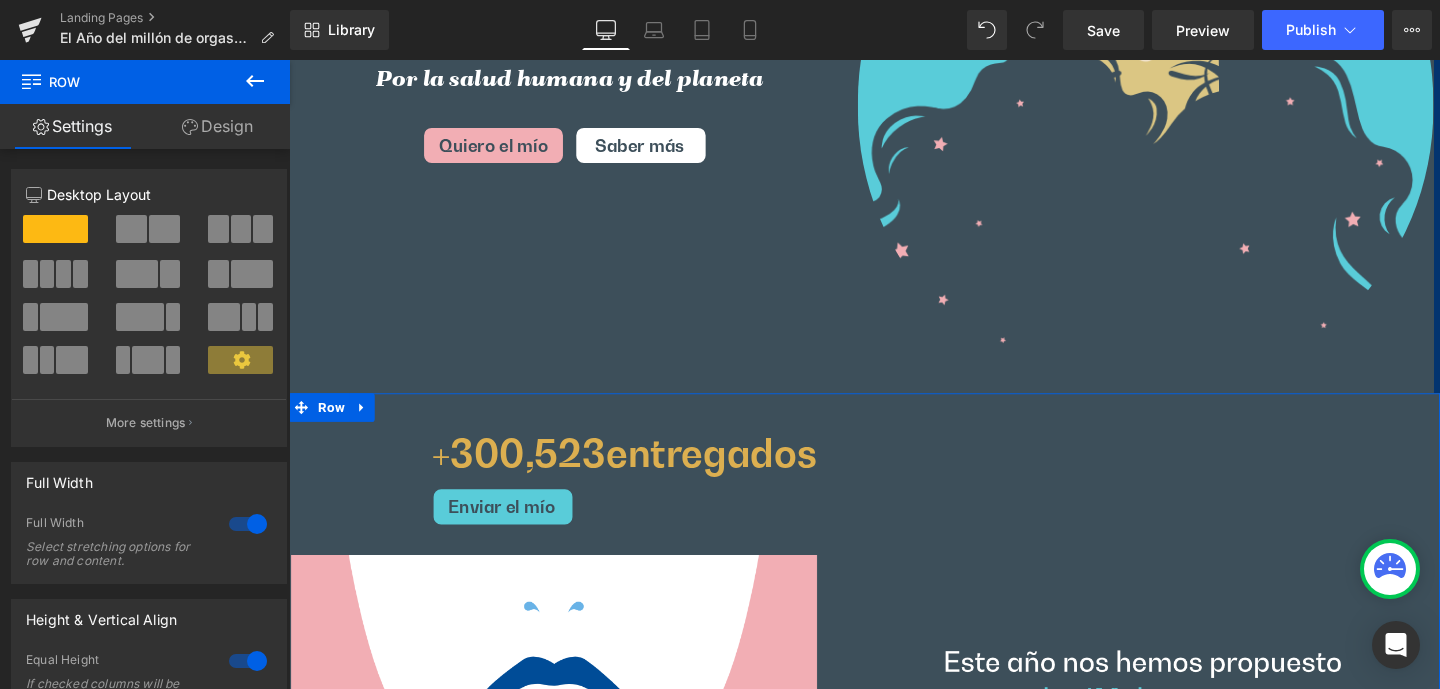 click at bounding box center (248, 661) 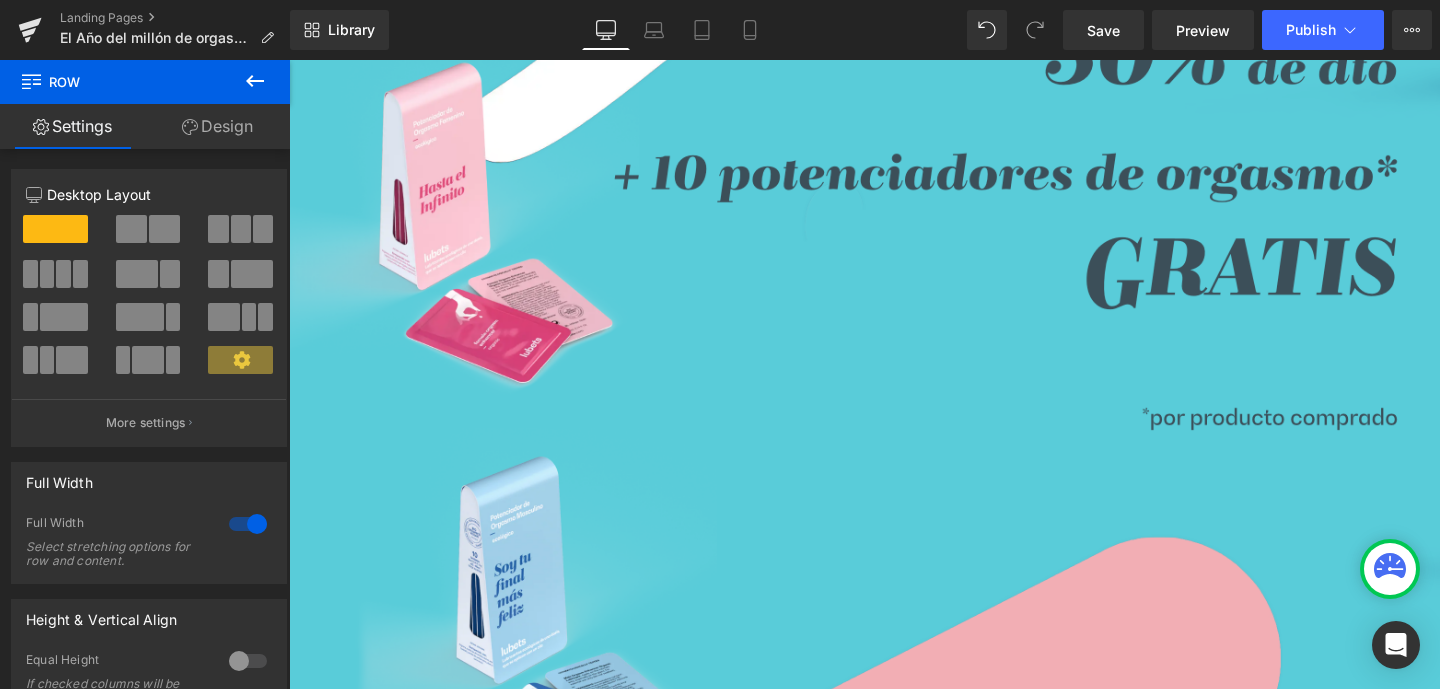 scroll, scrollTop: 1858, scrollLeft: 0, axis: vertical 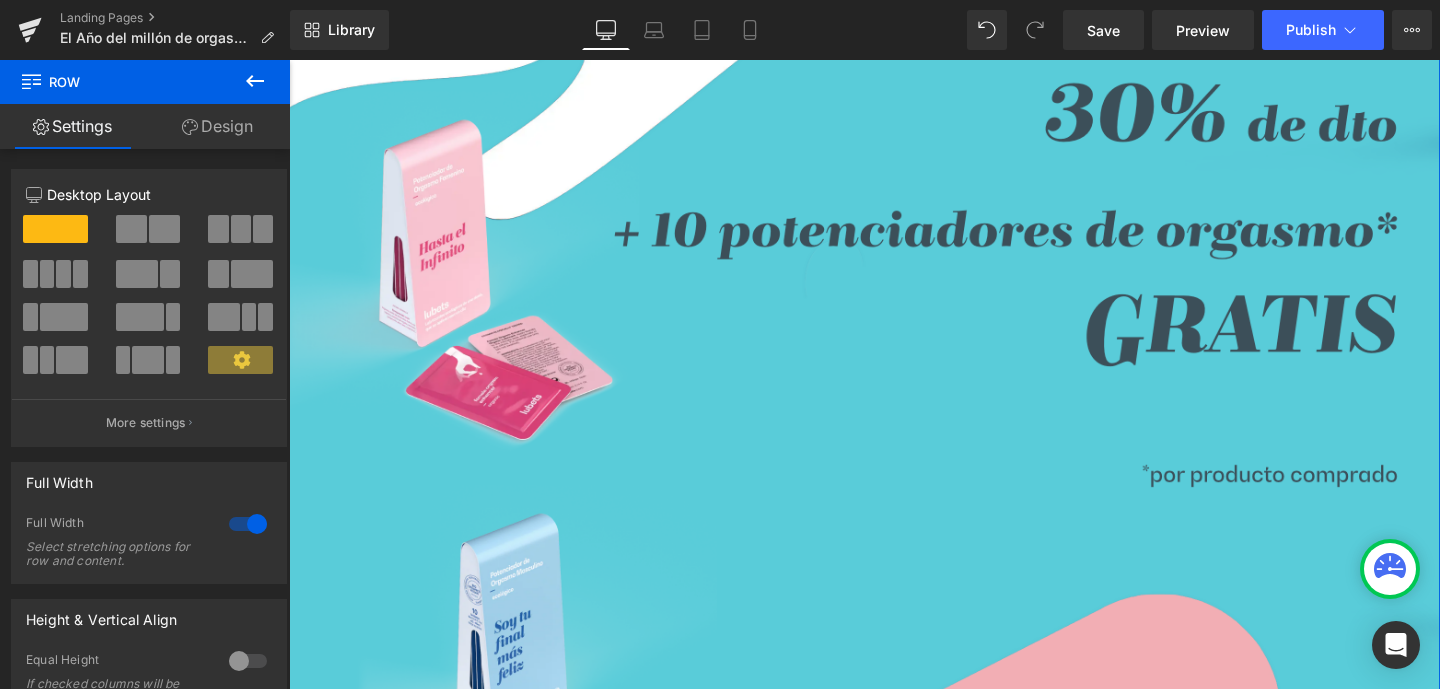 click on "Design" at bounding box center [217, 126] 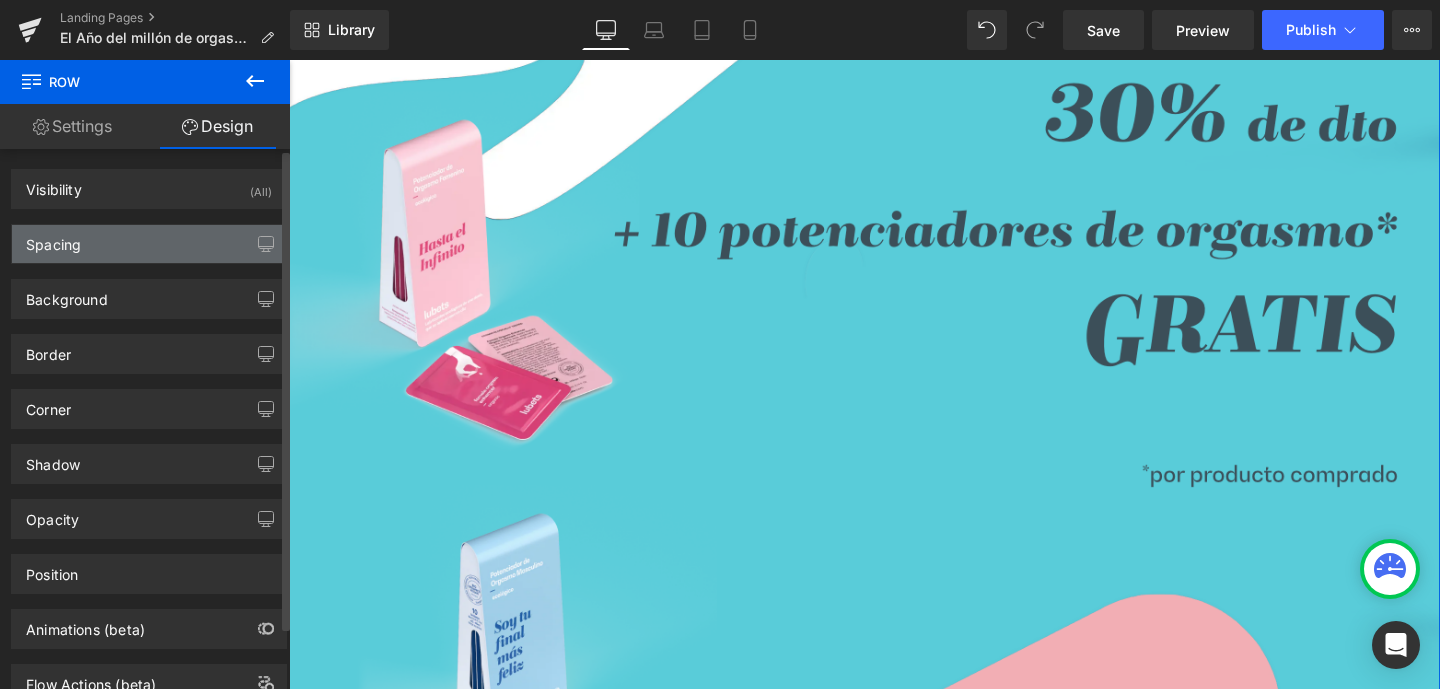 click on "Spacing" at bounding box center [149, 244] 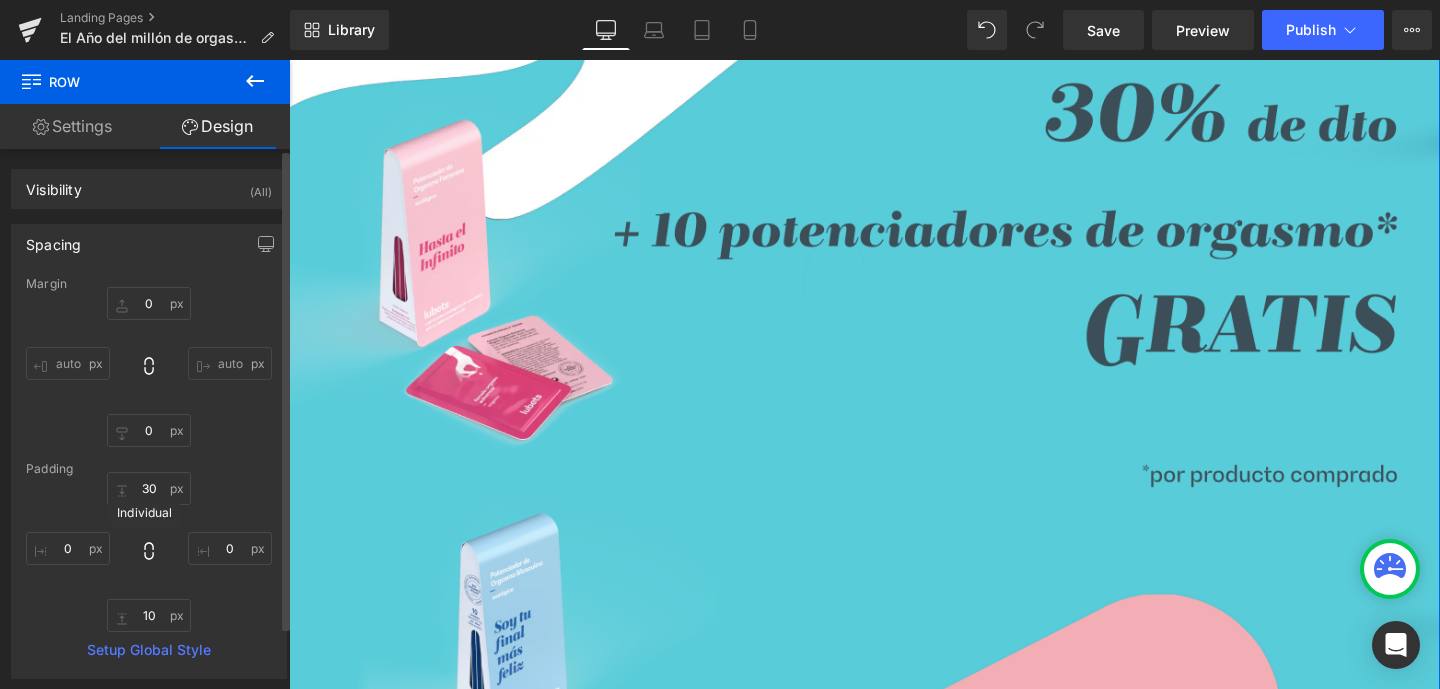 click 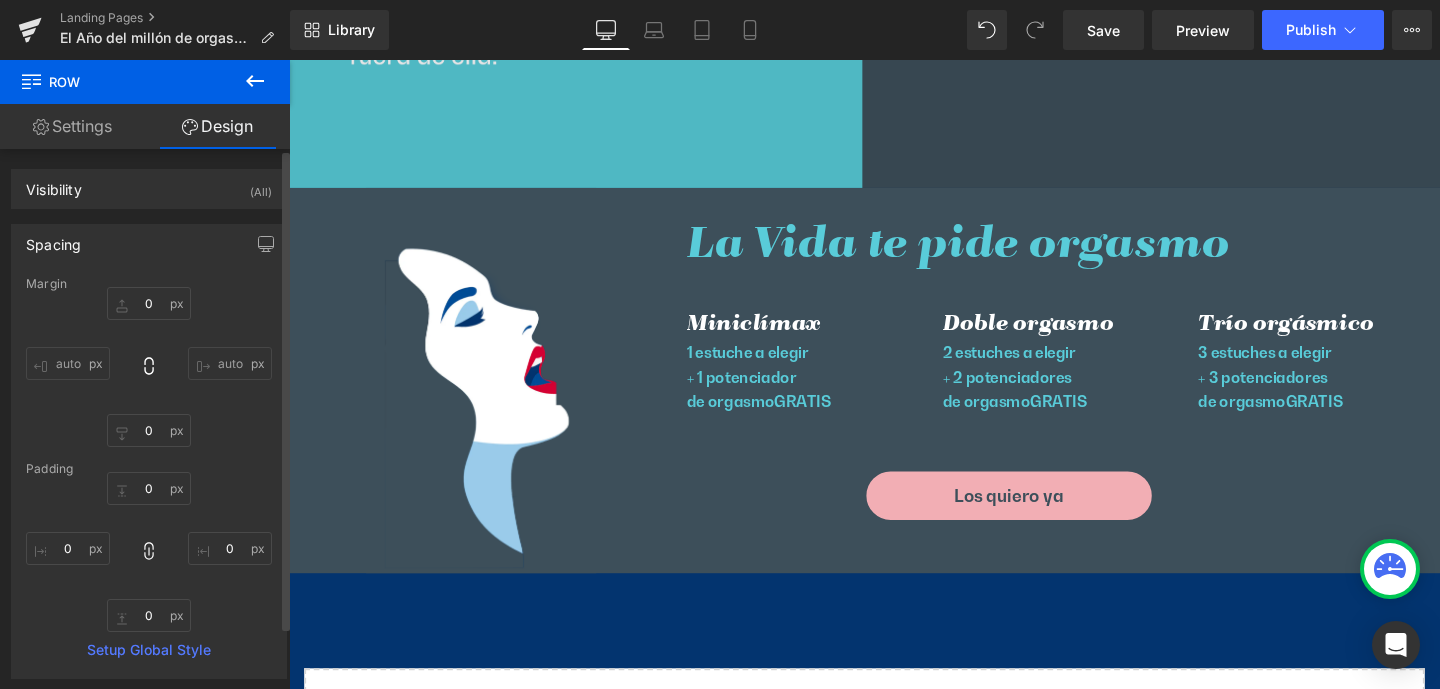 scroll, scrollTop: 5050, scrollLeft: 0, axis: vertical 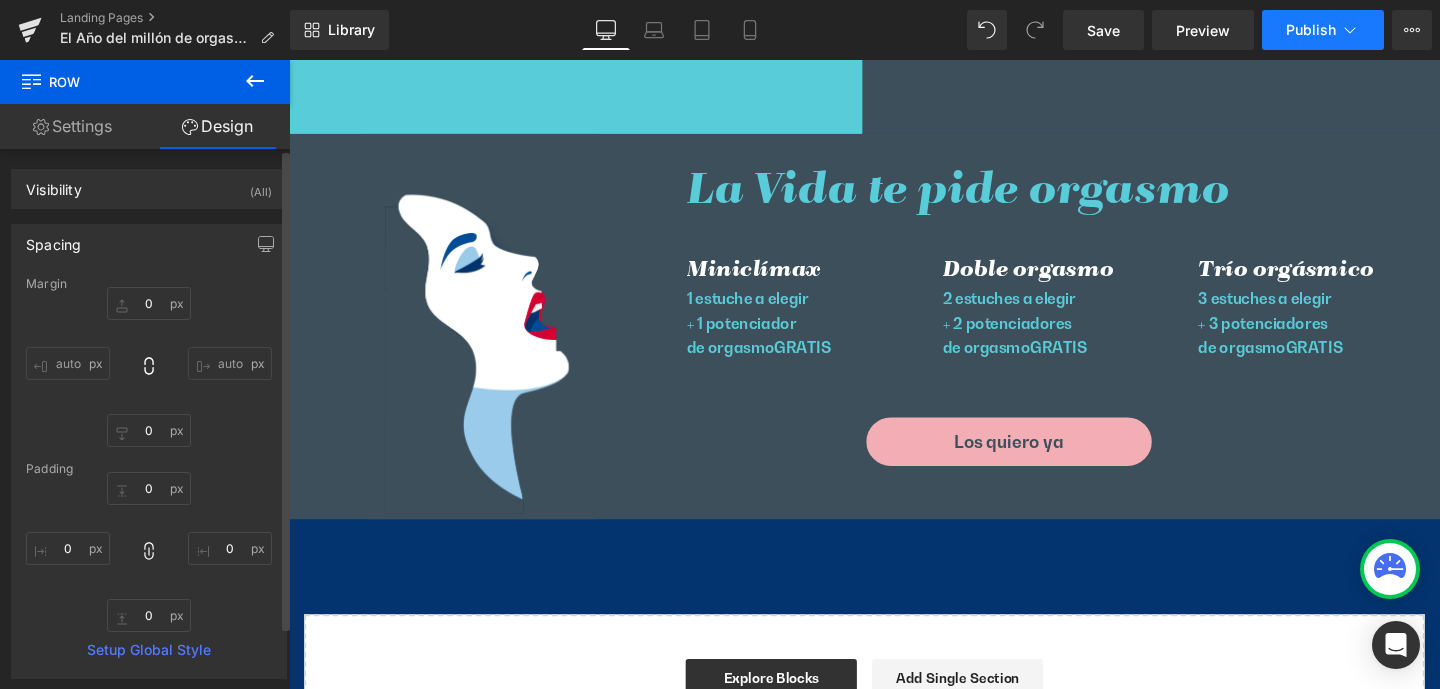 click on "Publish" at bounding box center (1311, 30) 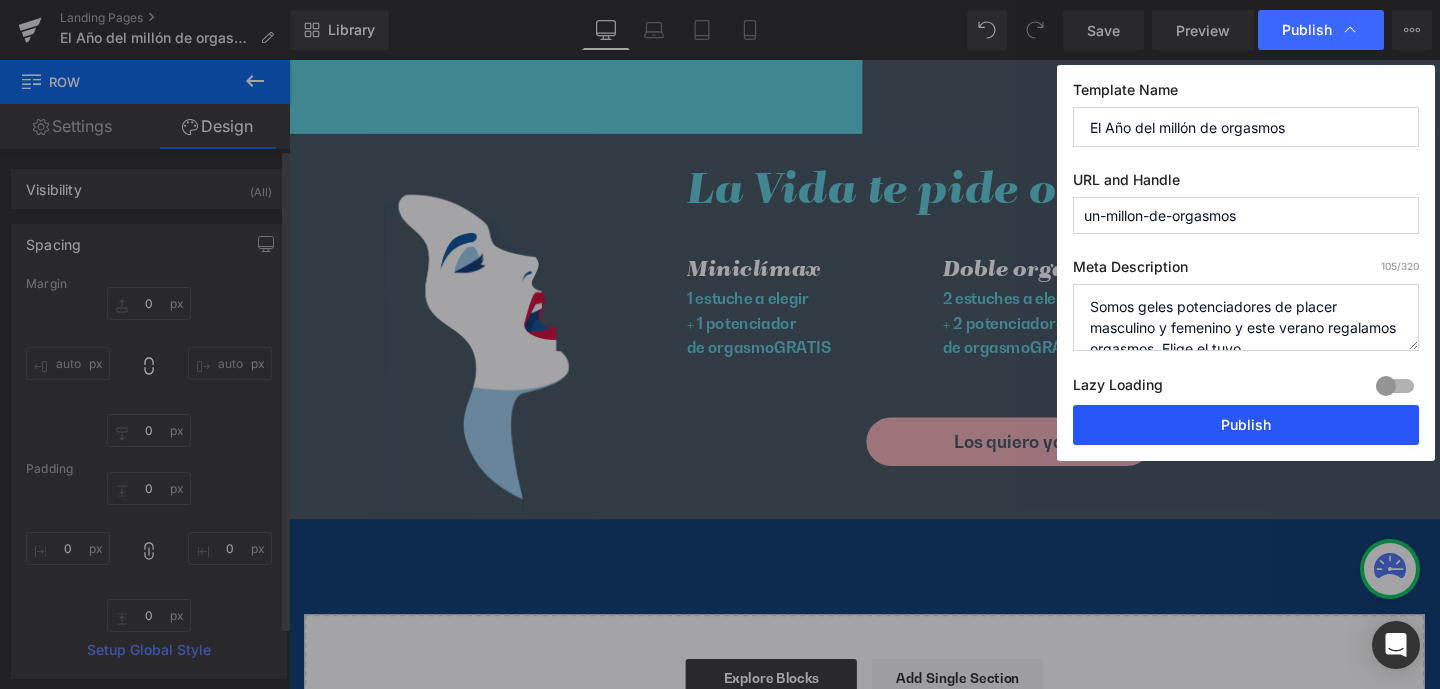 click on "Publish" at bounding box center [1246, 425] 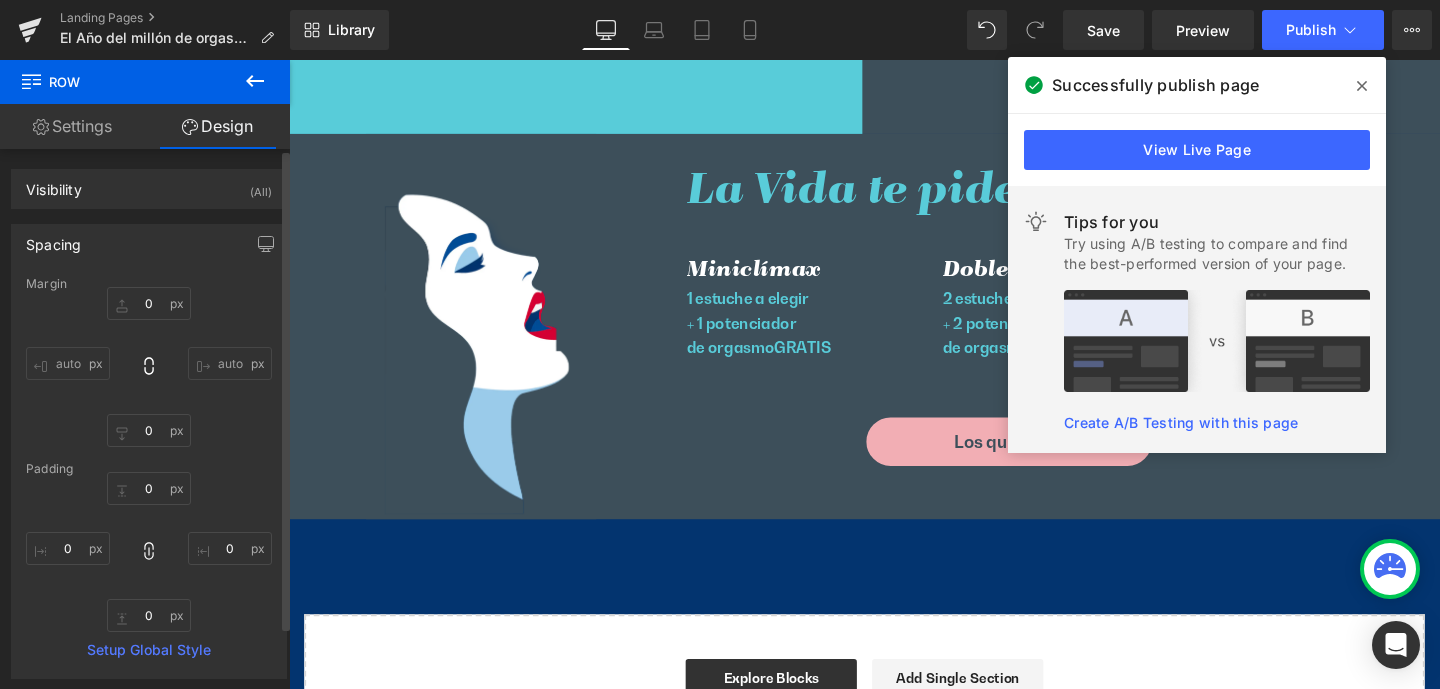 click 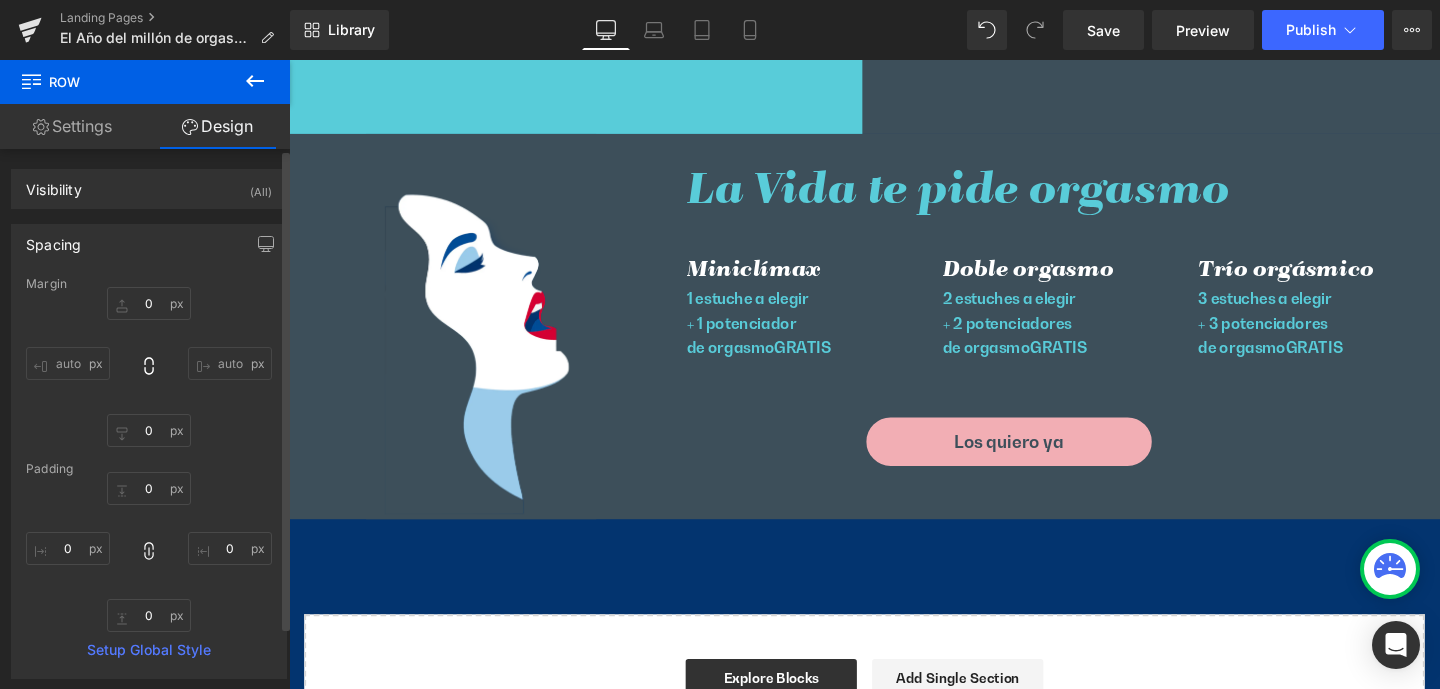 click 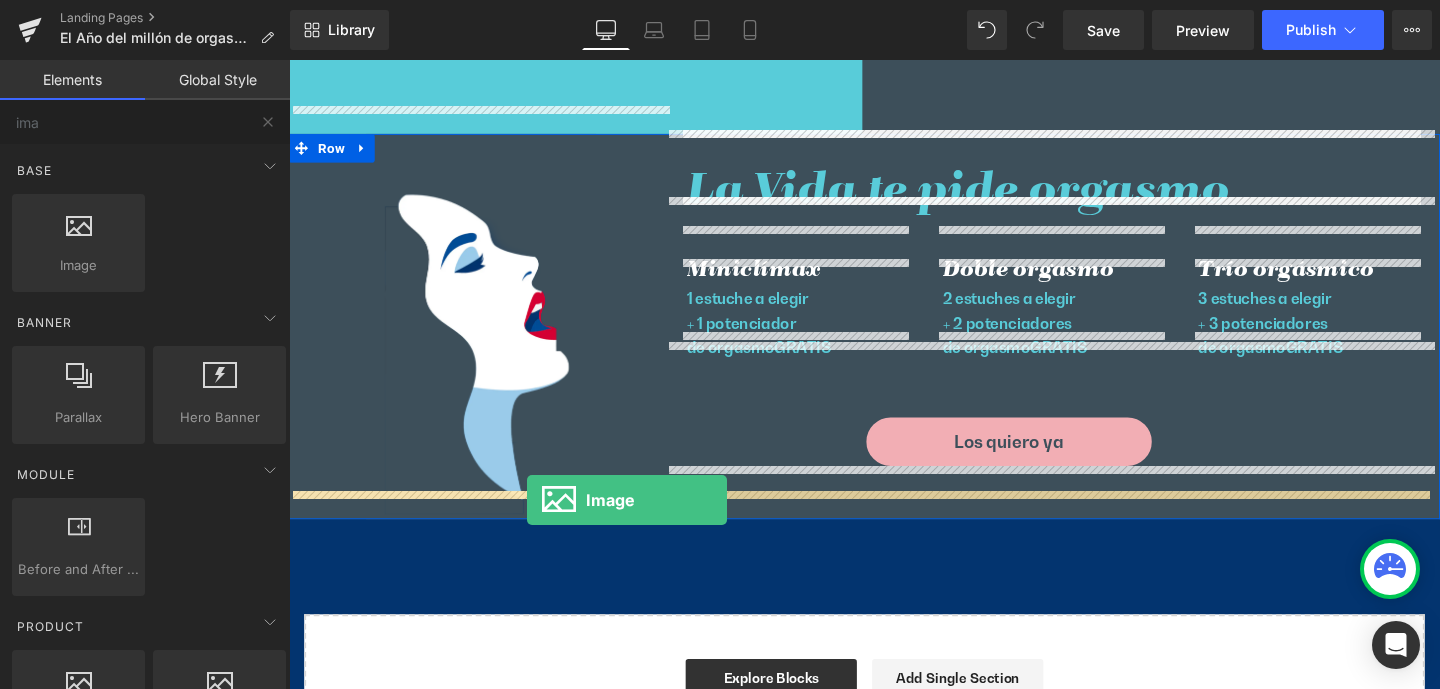 drag, startPoint x: 531, startPoint y: 331, endPoint x: 539, endPoint y: 523, distance: 192.1666 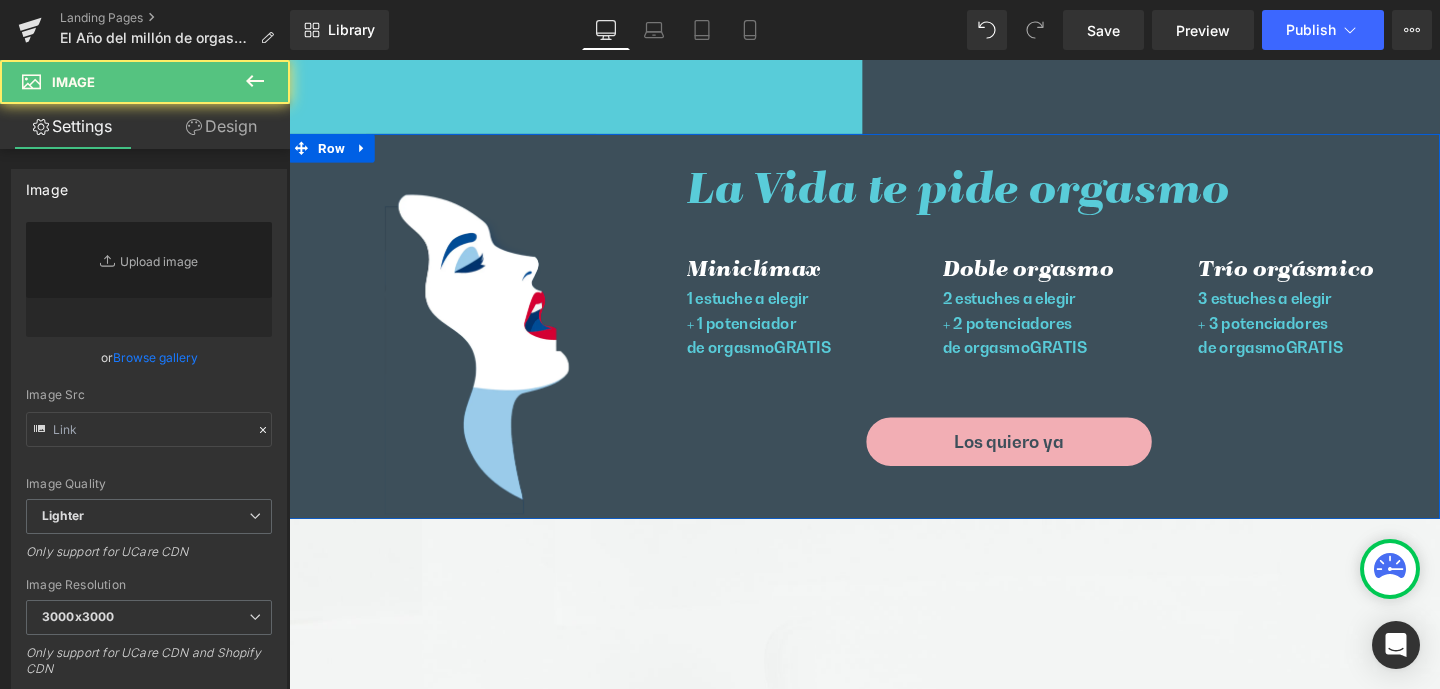 type on "//d1um8515vdn9kb.cloudfront.net/images/parallax.jpg" 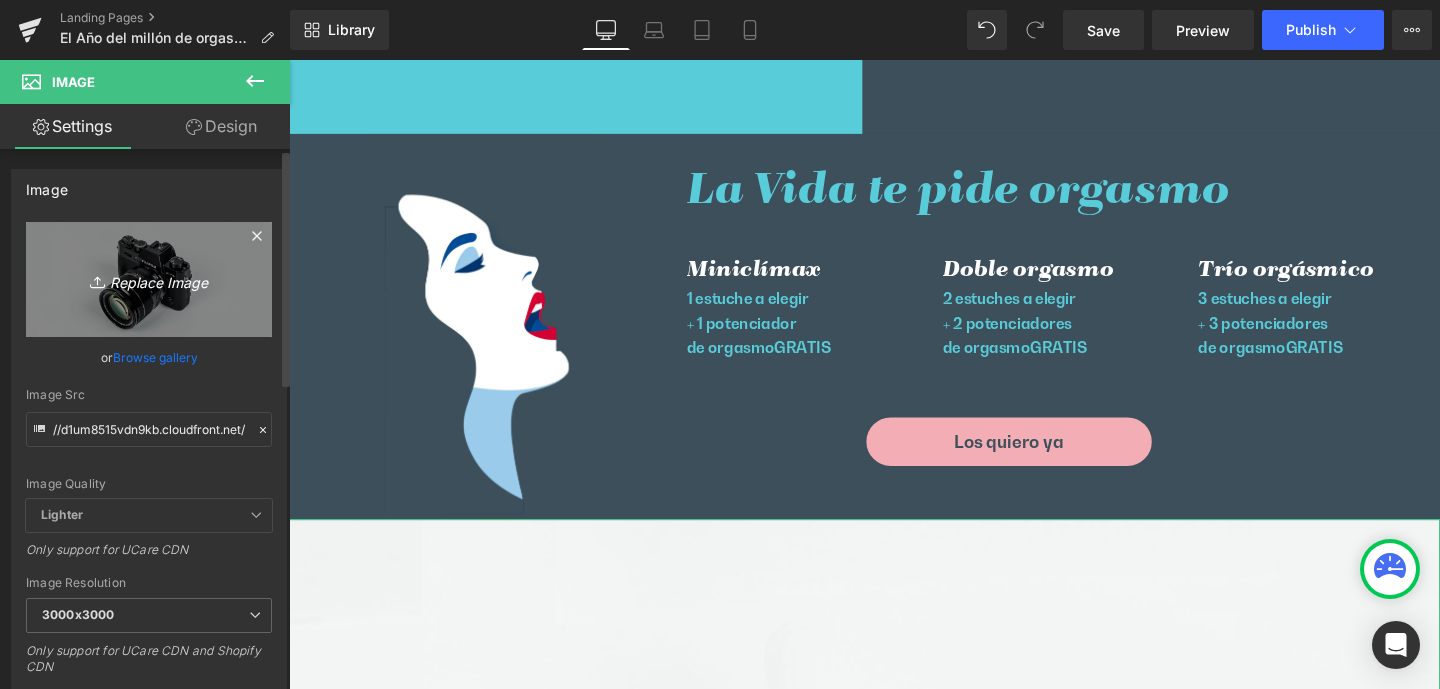 click on "Replace Image" at bounding box center [149, 279] 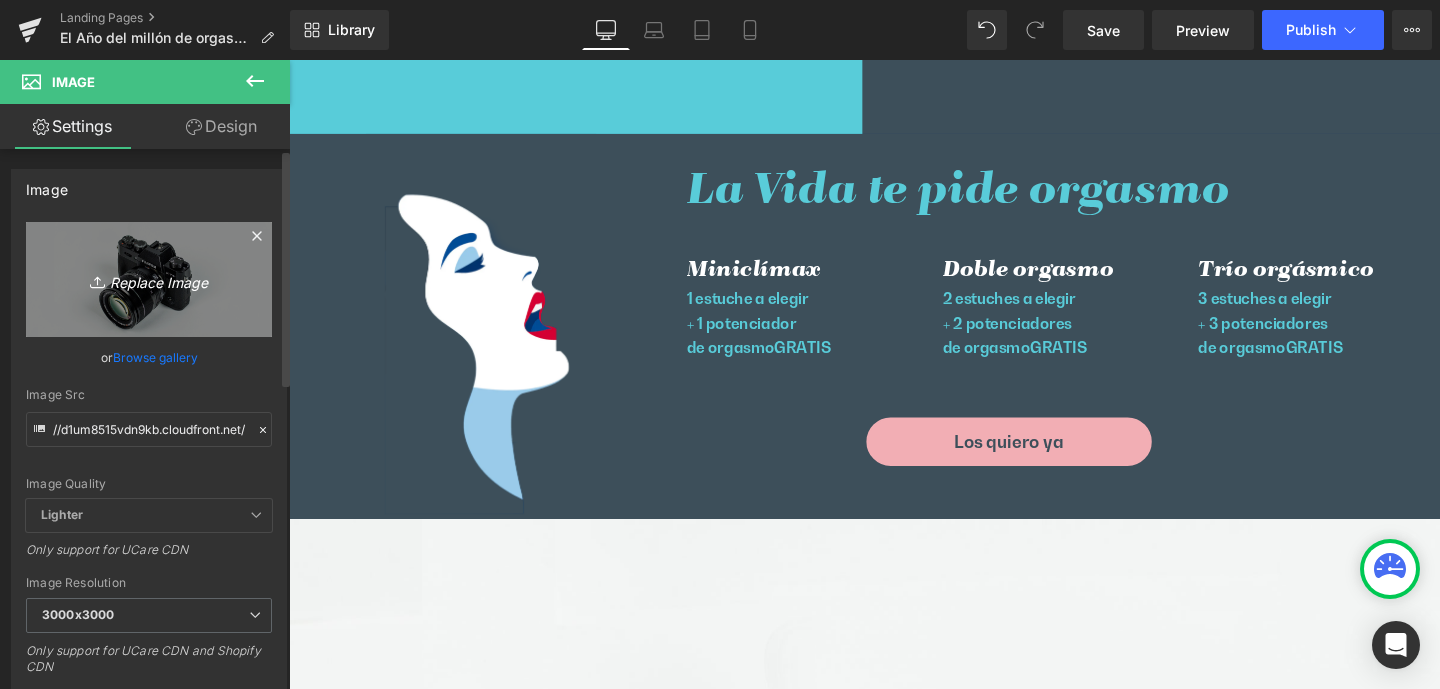 type on "C:\fakepath\fiestas-orgasmicas-lubets.png" 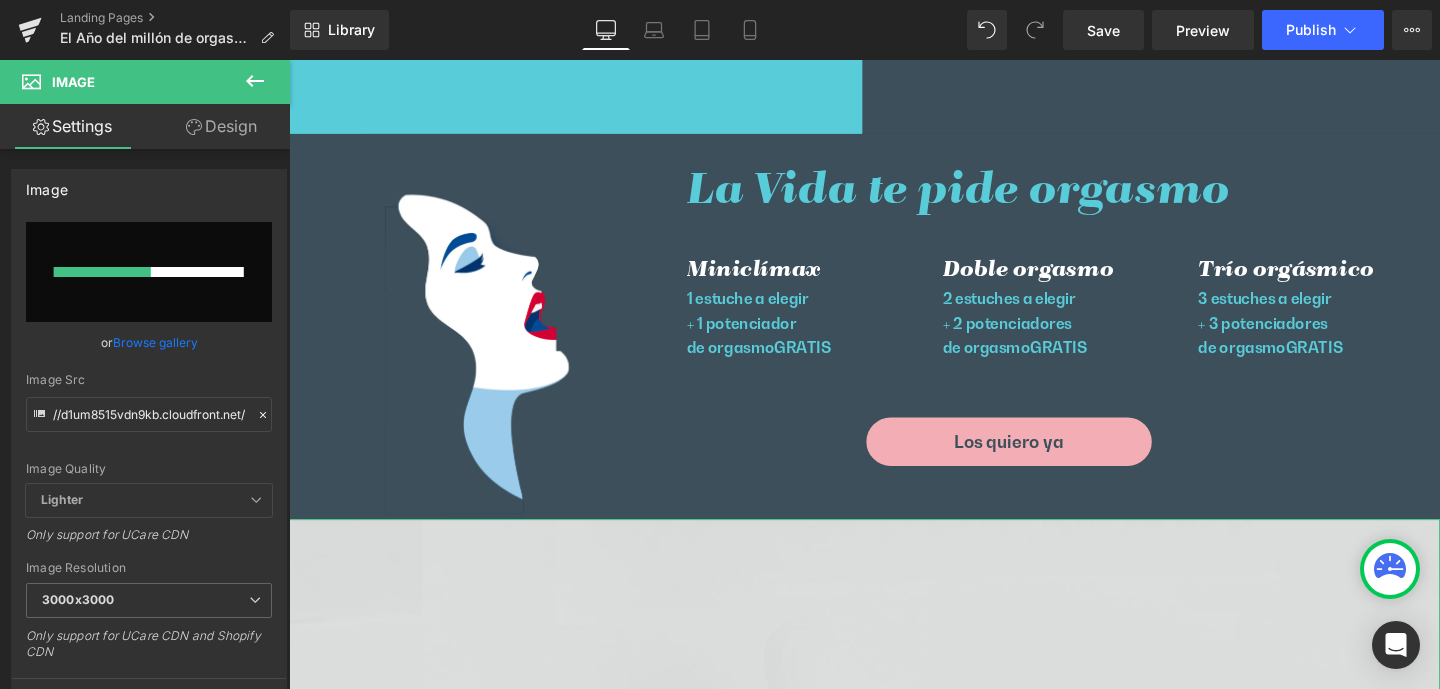 type 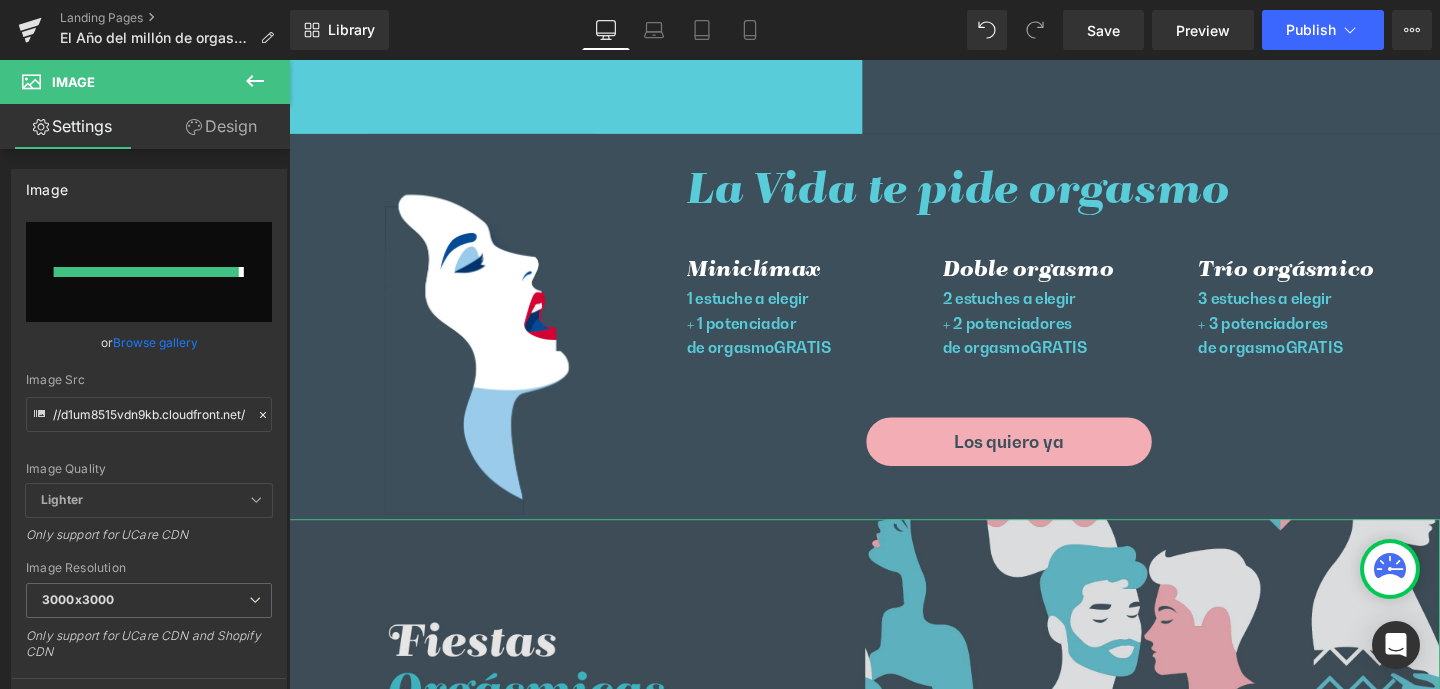 type on "https://ucarecdn.com/3e396bcd-43ec-4416-9518-60f4c0981d11/-/format/auto/-/preview/3000x3000/-/quality/lighter/fiestas-orgasmicas-lubets.png" 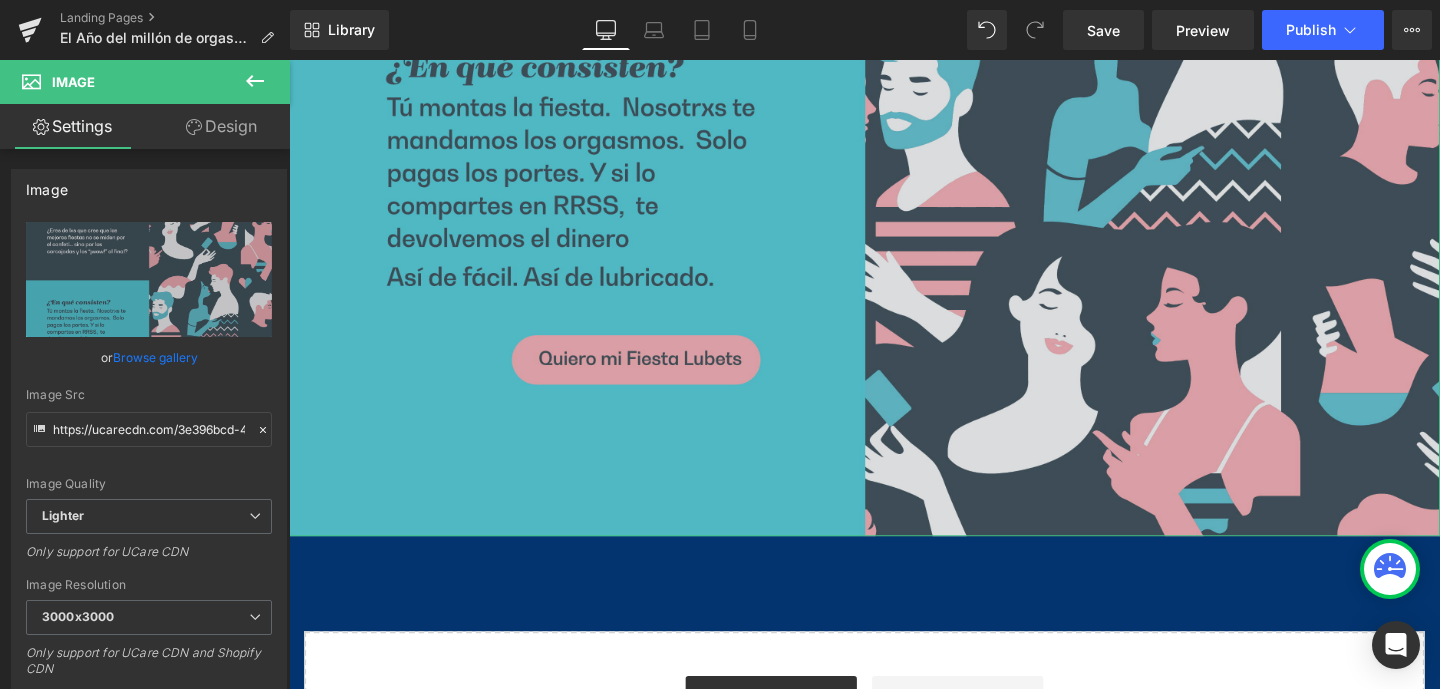 scroll, scrollTop: 6294, scrollLeft: 0, axis: vertical 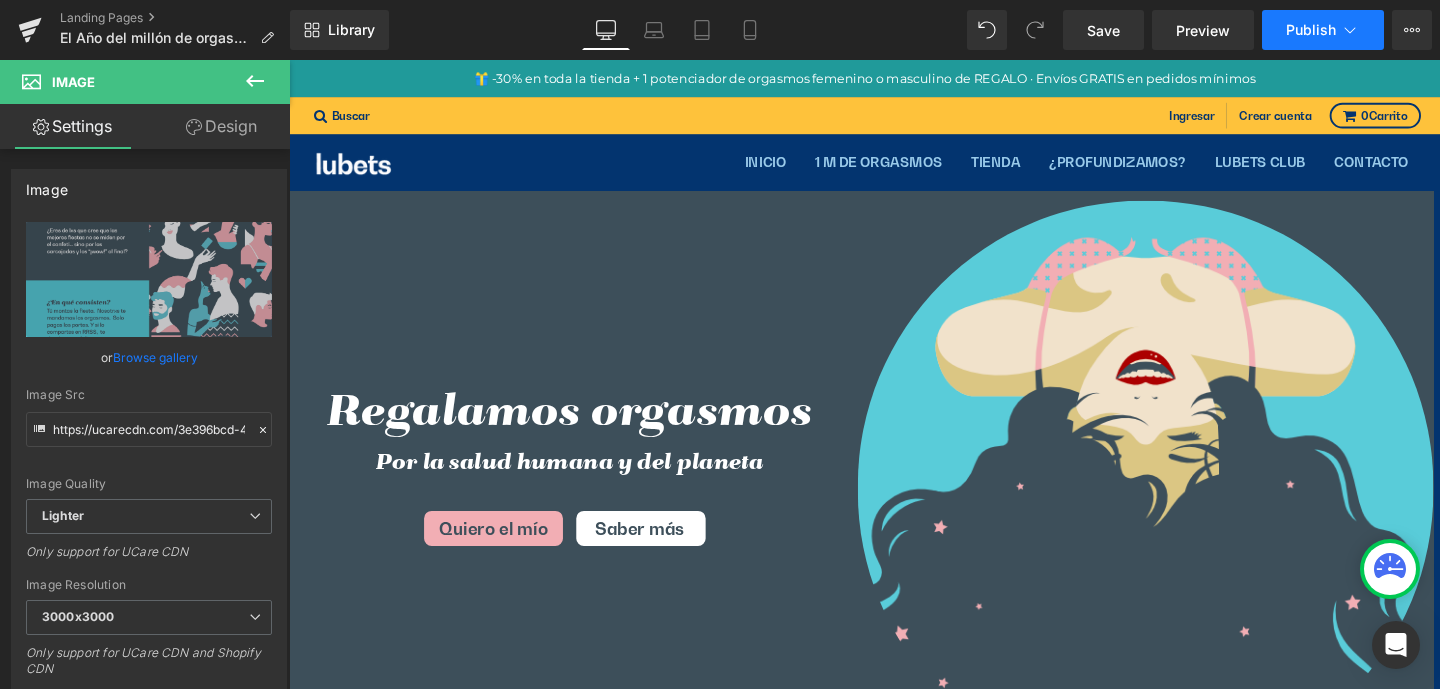 click on "Publish" at bounding box center (1311, 30) 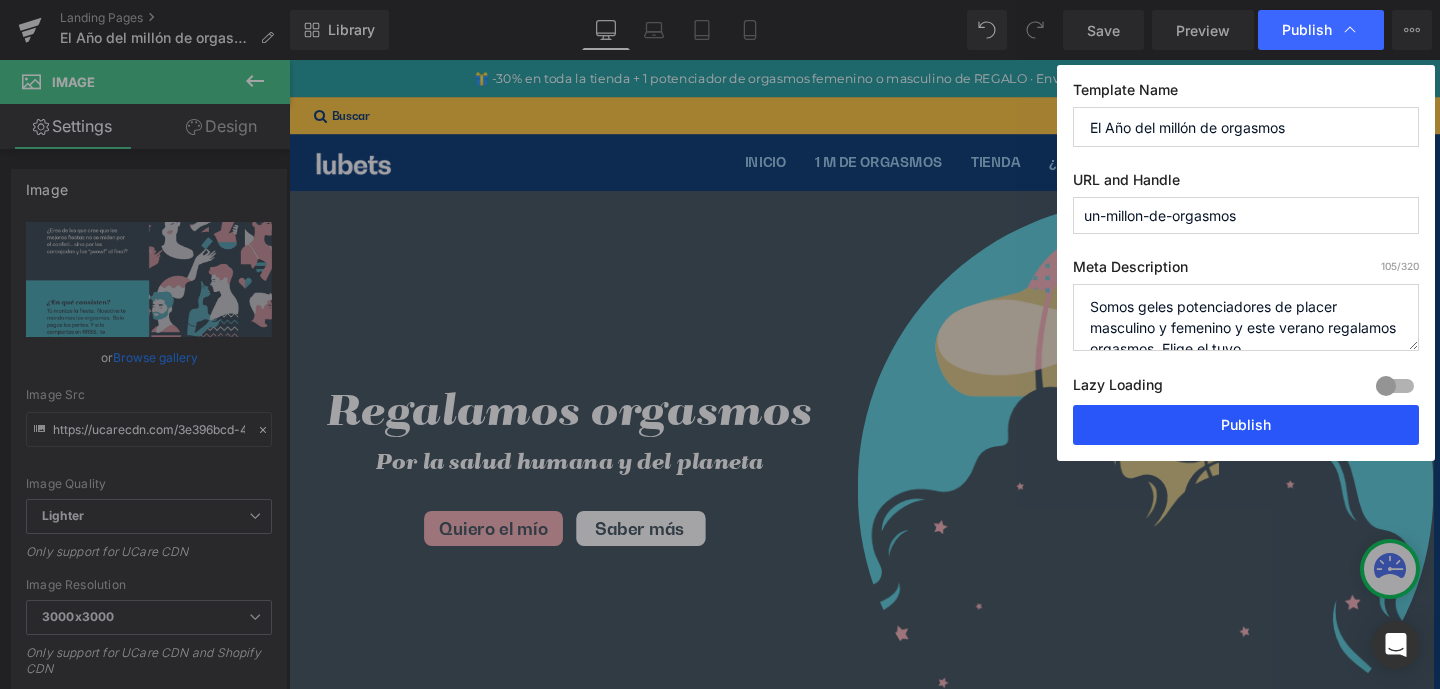 click on "Publish" at bounding box center (1246, 425) 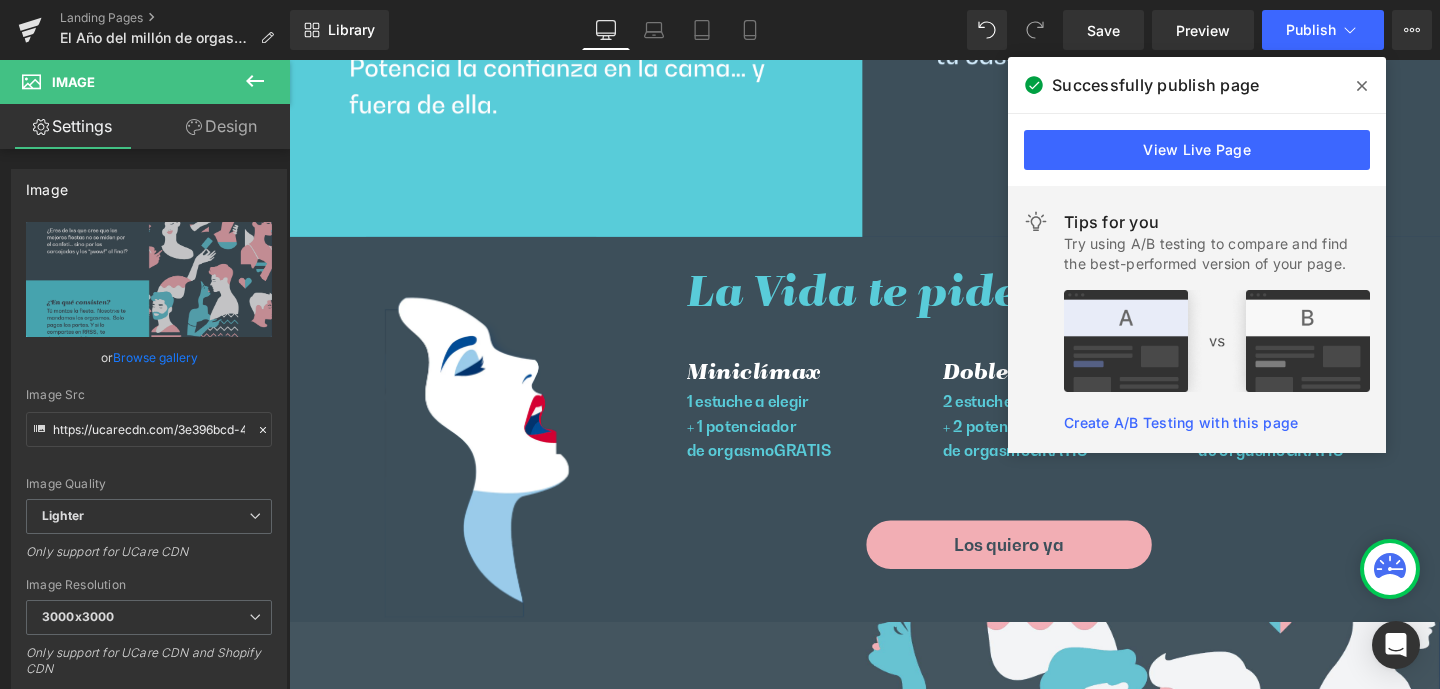 scroll, scrollTop: 4892, scrollLeft: 0, axis: vertical 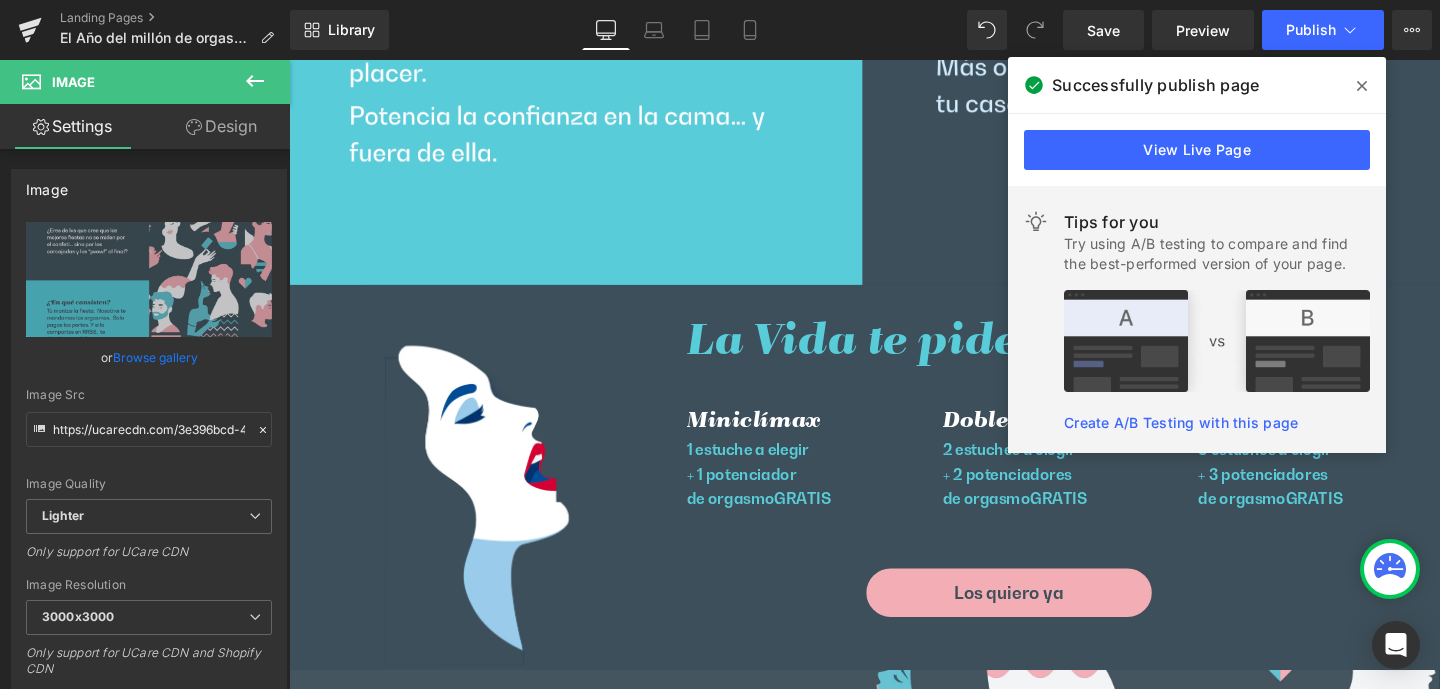 click at bounding box center (490, 498) 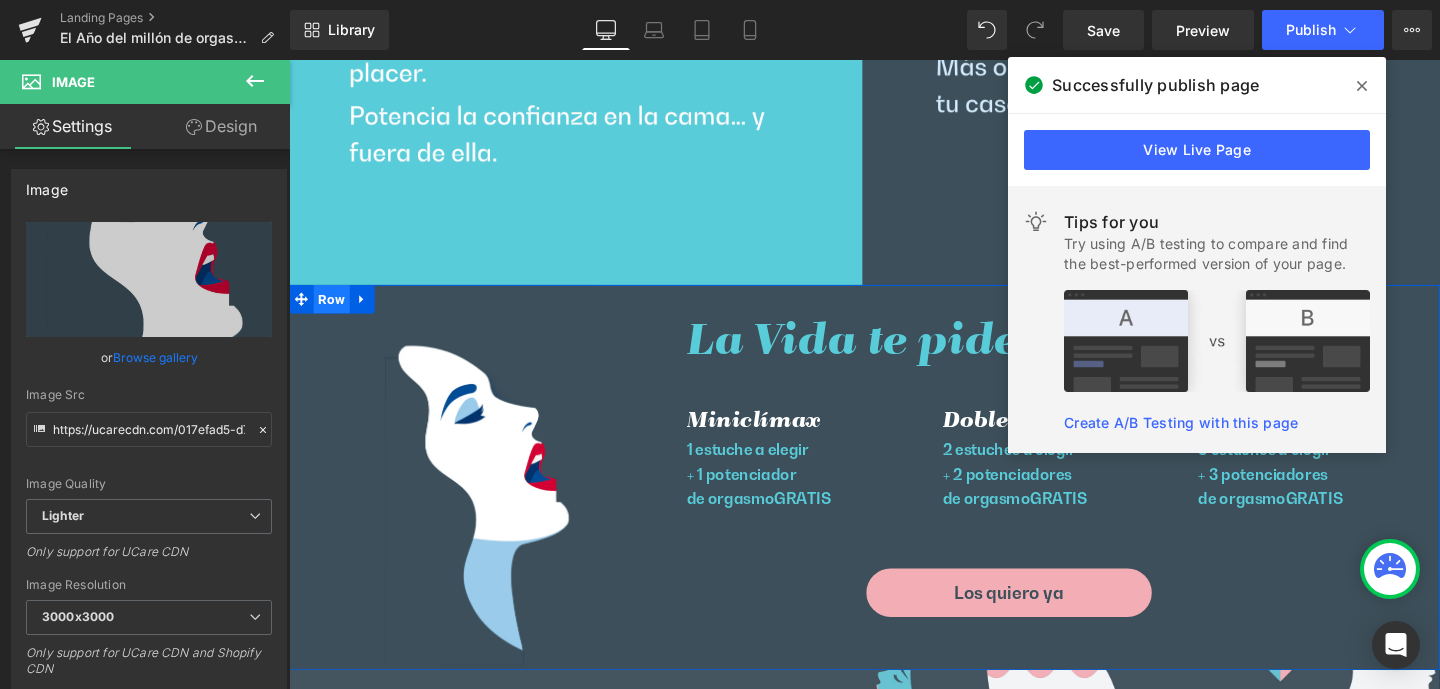 click on "Row" at bounding box center [334, 311] 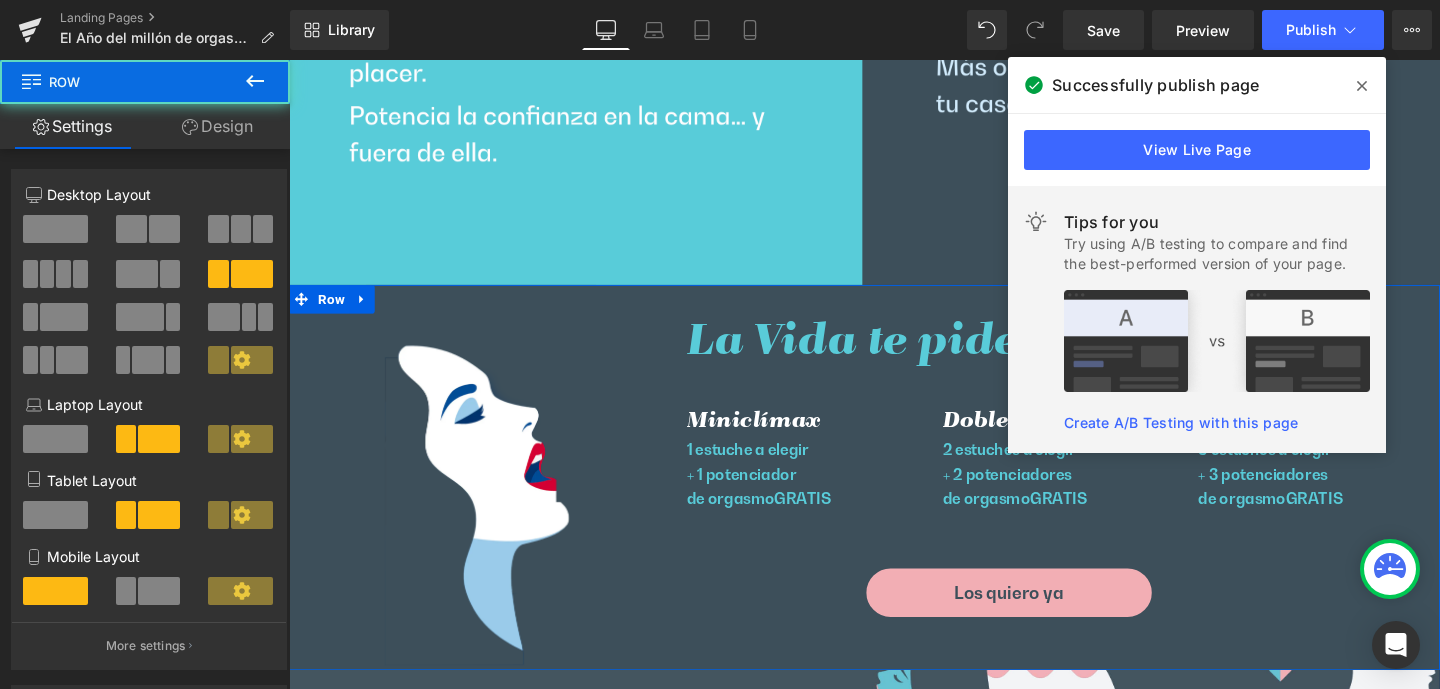 click on "Design" at bounding box center (217, 126) 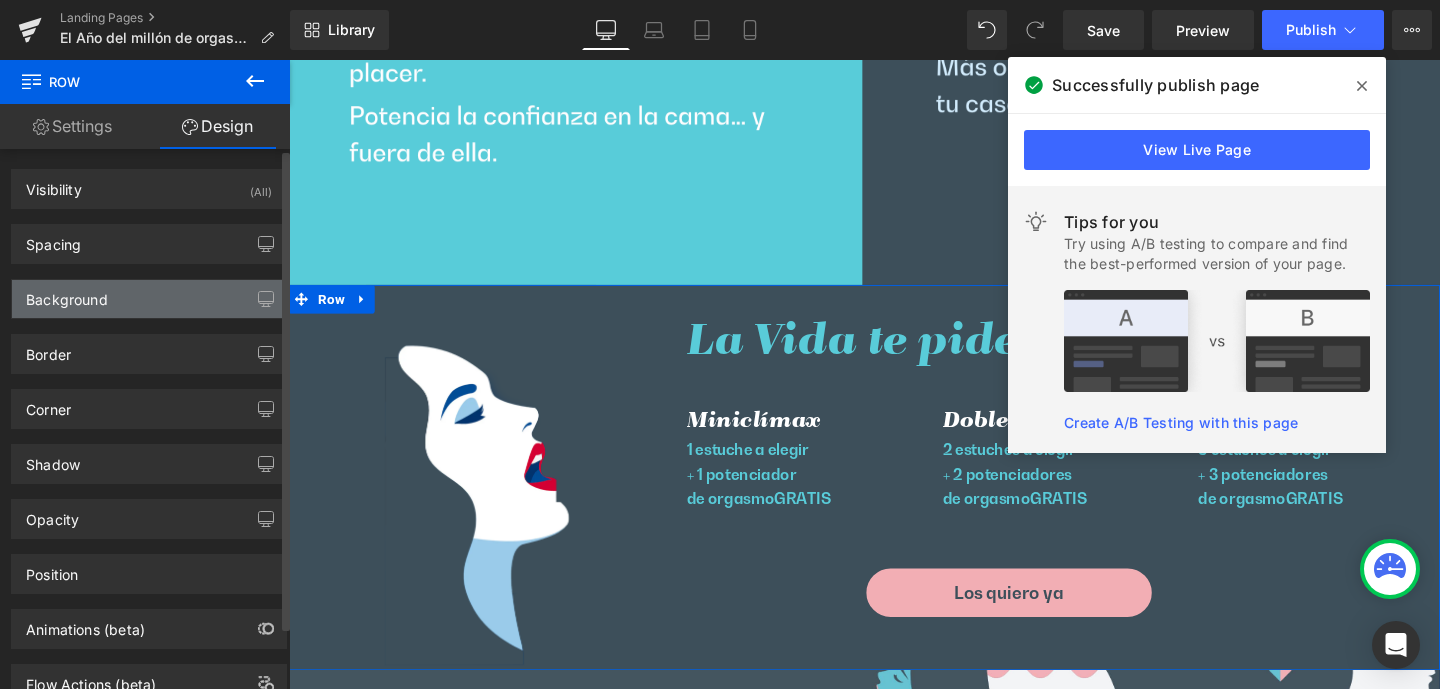click on "Background" at bounding box center (149, 299) 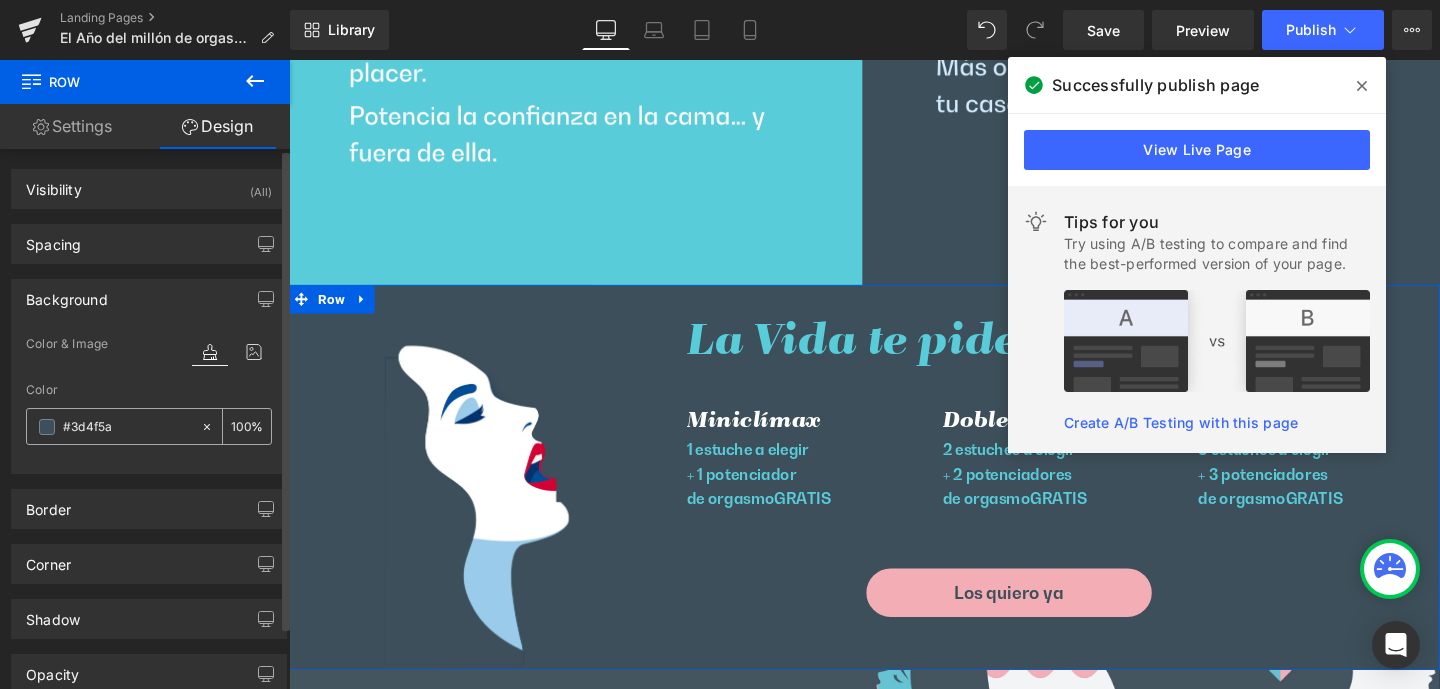 drag, startPoint x: 121, startPoint y: 429, endPoint x: 131, endPoint y: 435, distance: 11.661903 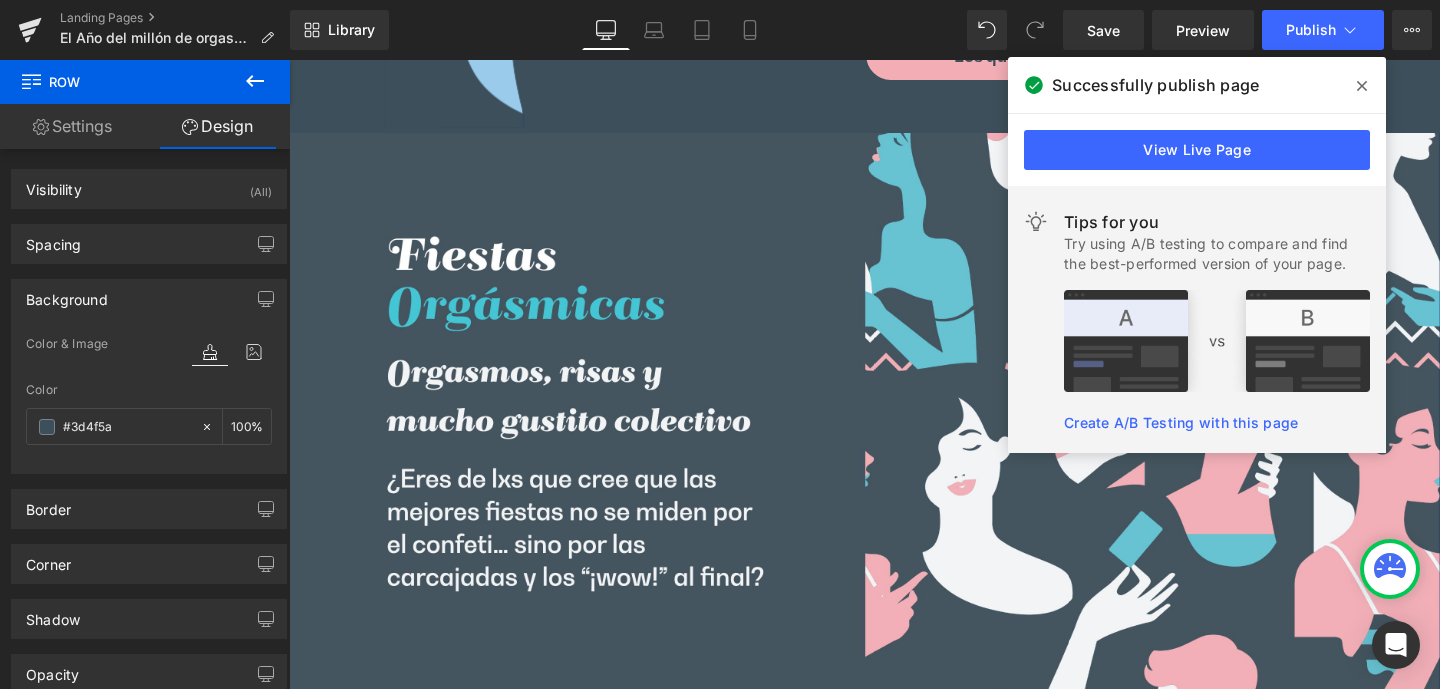 scroll, scrollTop: 5450, scrollLeft: 0, axis: vertical 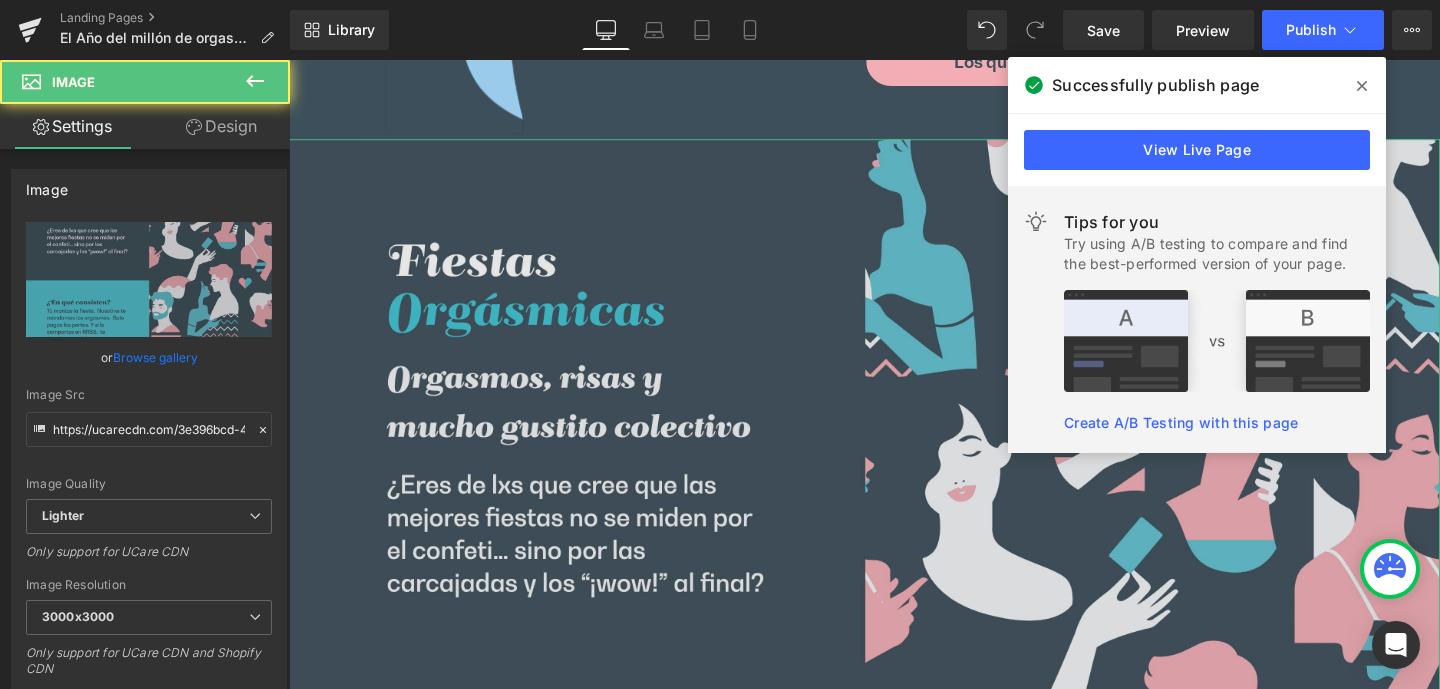 click at bounding box center [894, 748] 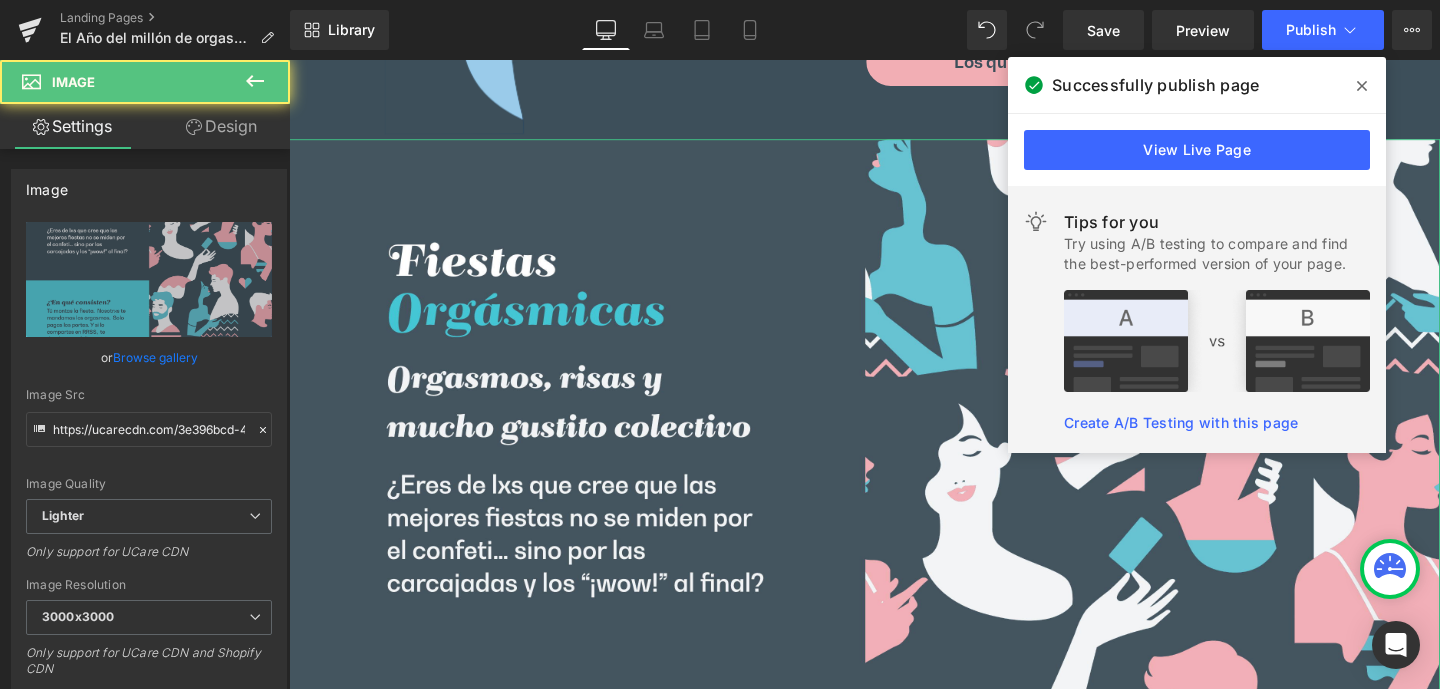 click on "Image" at bounding box center [886, 748] 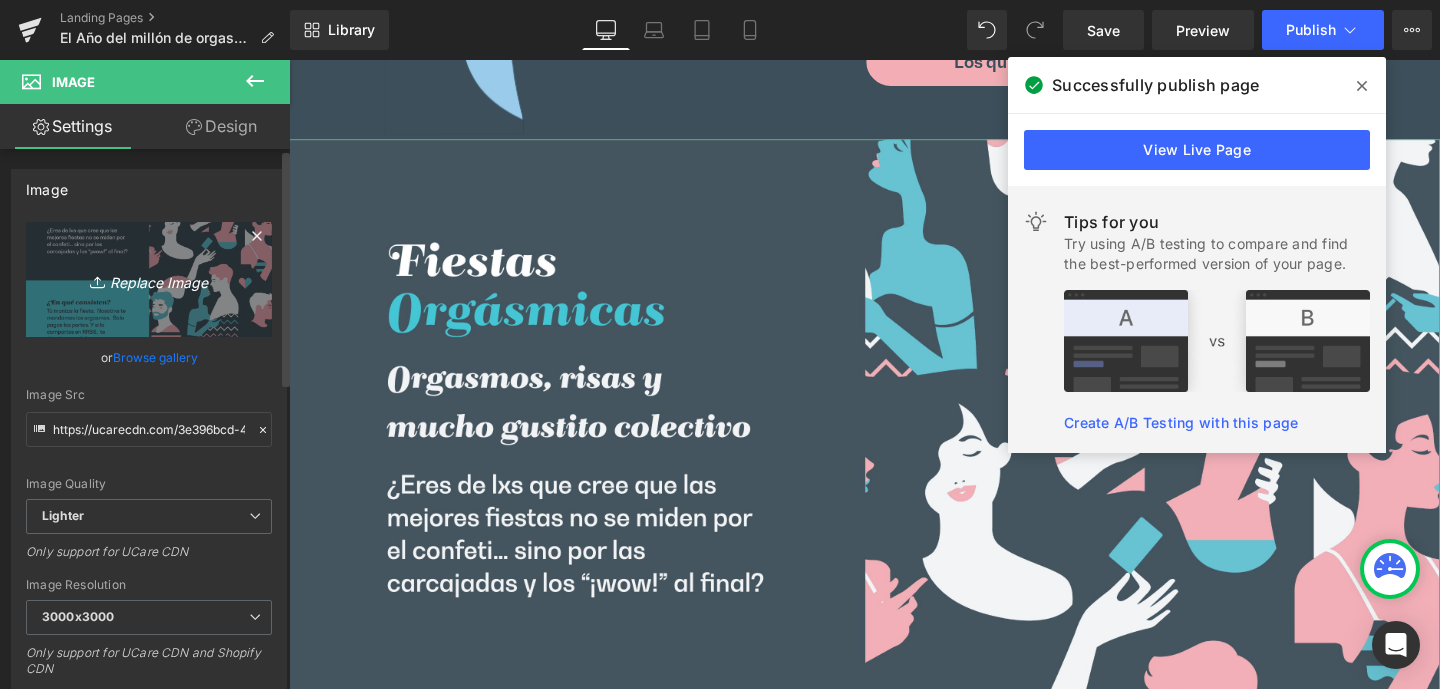 click on "Replace Image" at bounding box center [149, 279] 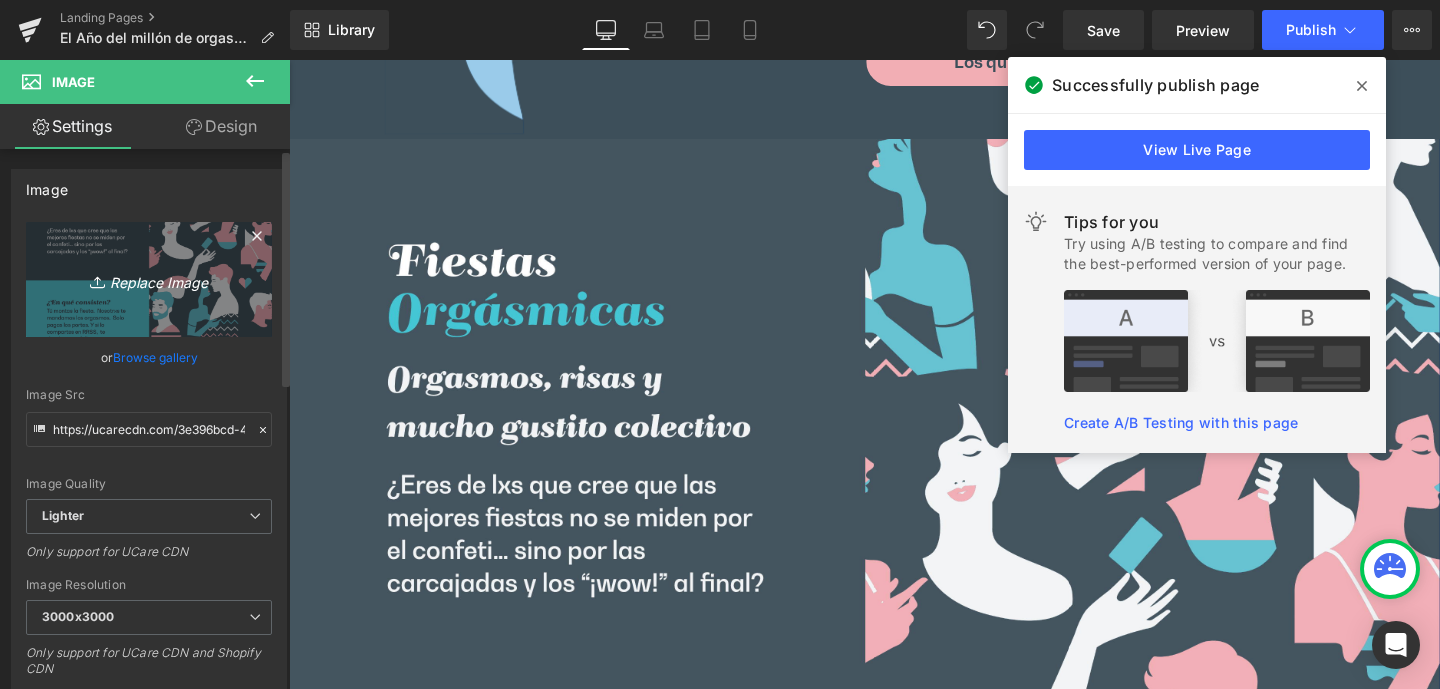 type on "C:\fakepath\lubets-fiestas-orgasmicas.png" 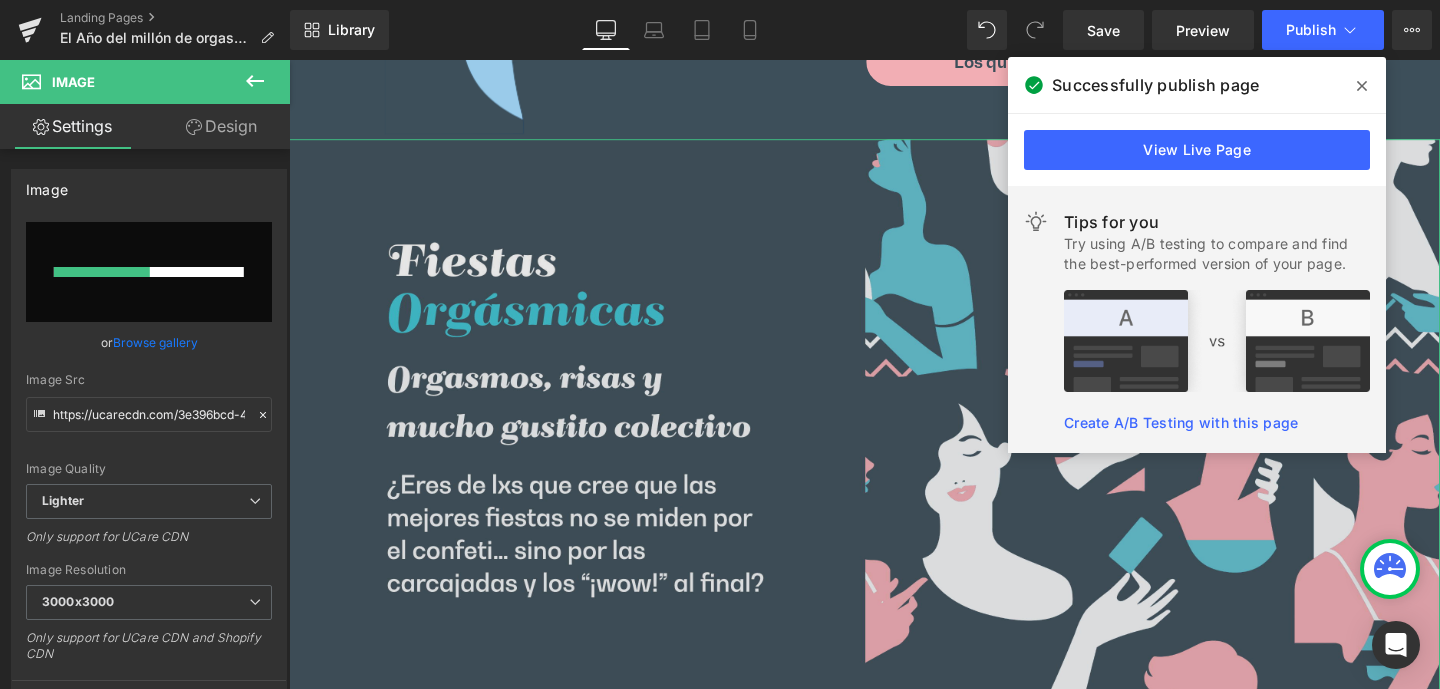 type 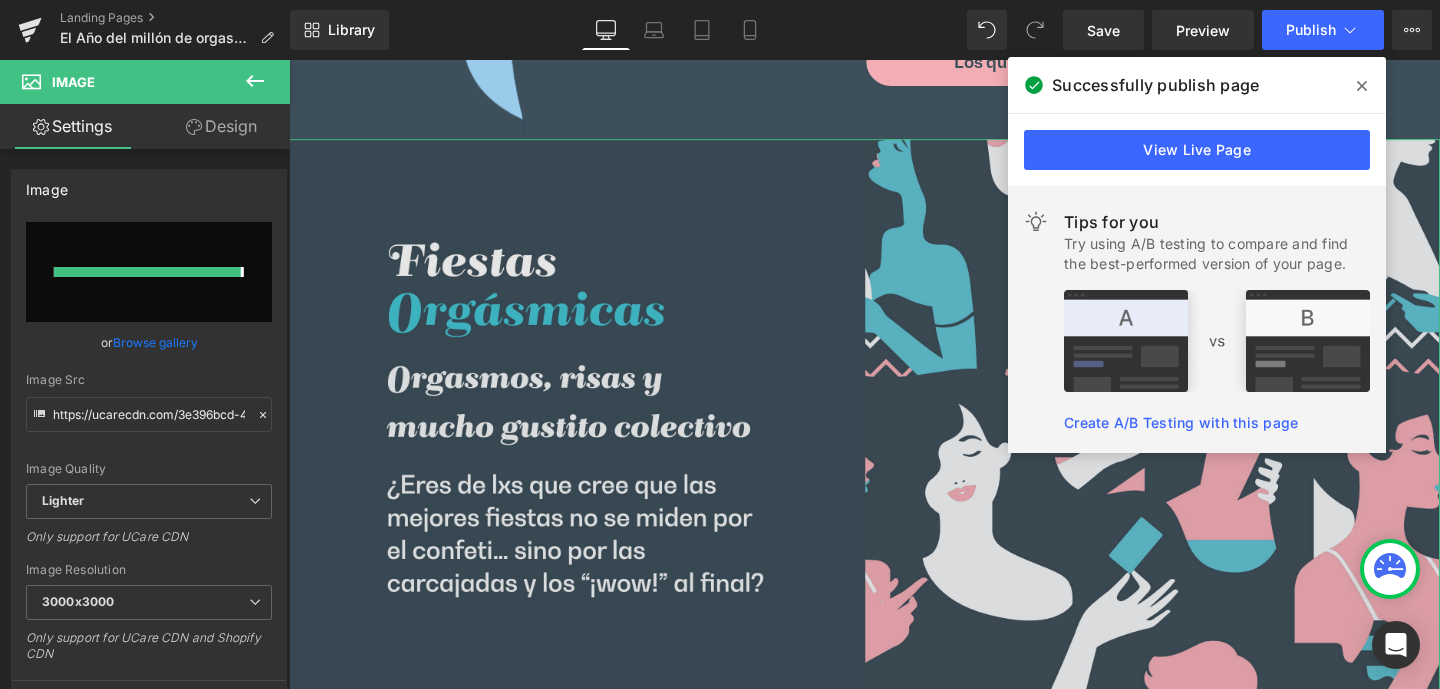 type on "https://ucarecdn.com/860c0dae-f4fb-455d-8afc-66c54d5dffb4/-/format/auto/-/preview/3000x3000/-/quality/lighter/lubets-fiestas-orgasmicas.png" 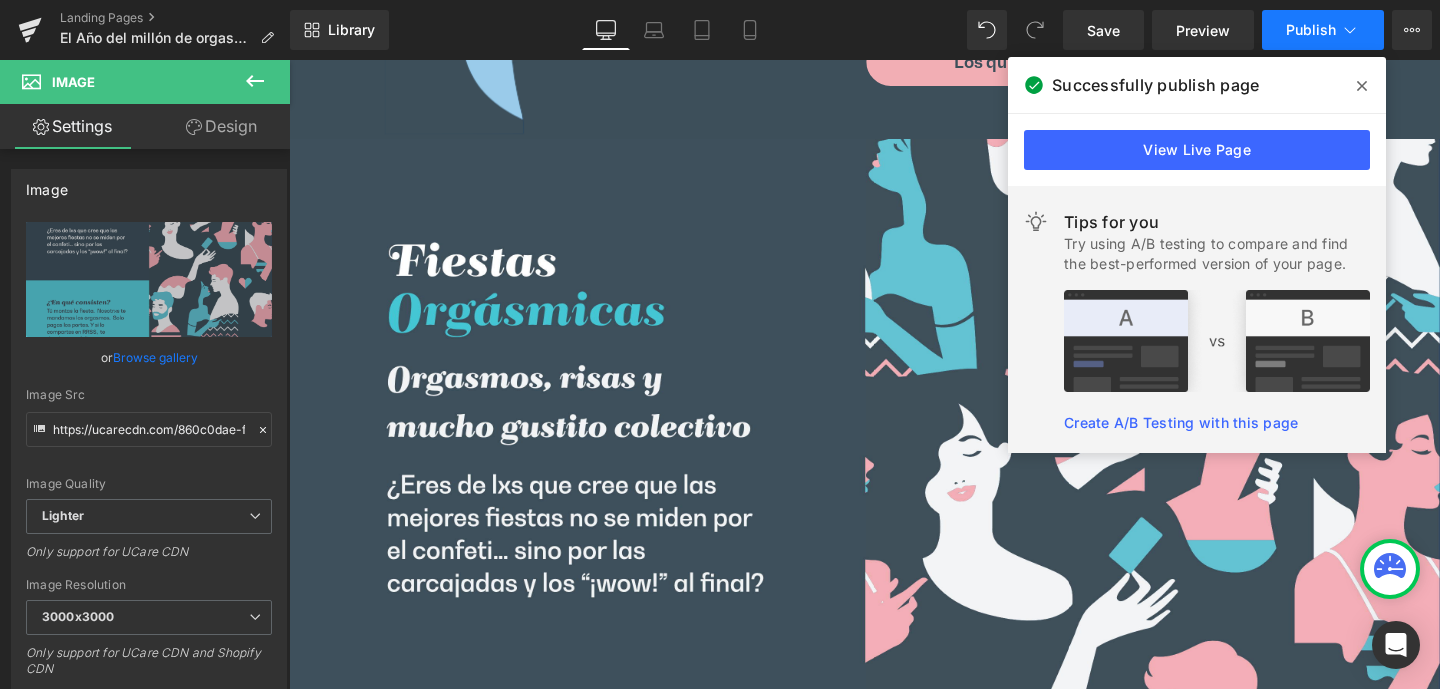 click on "Publish" at bounding box center (1311, 30) 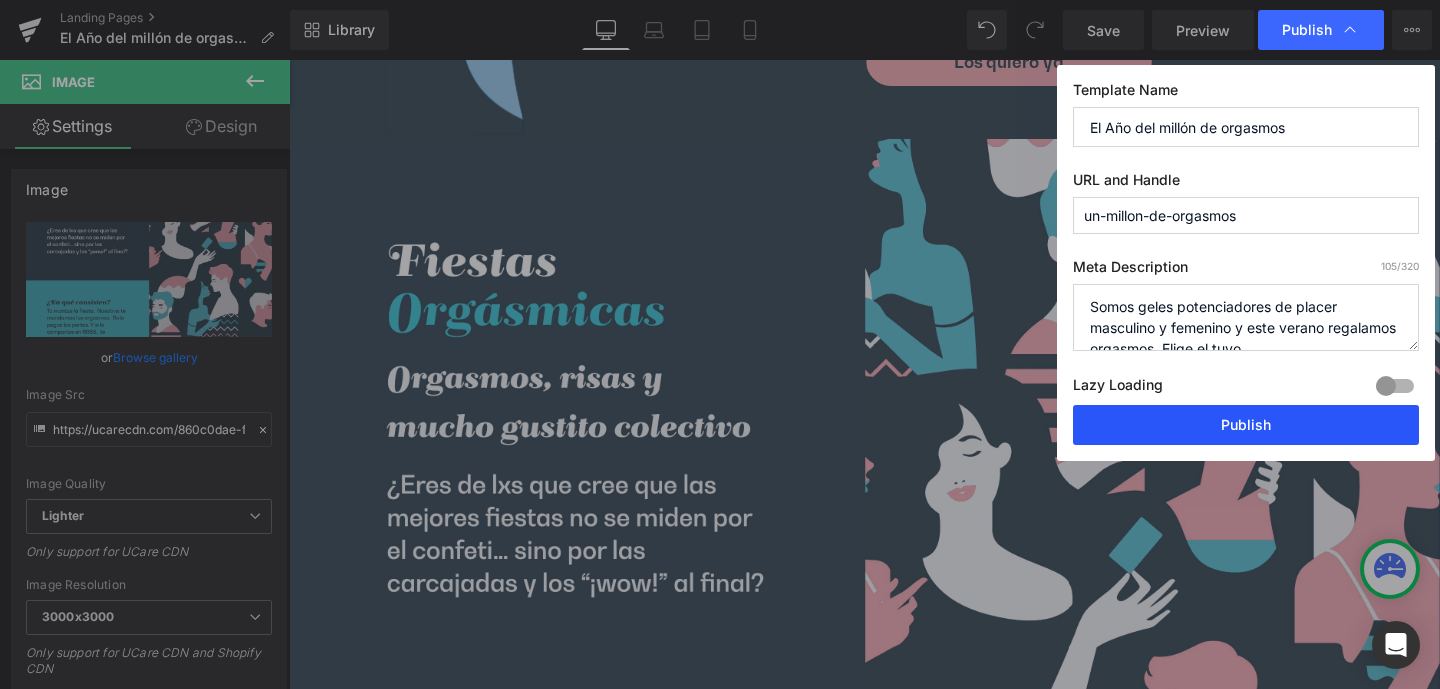 click on "Publish" at bounding box center (1246, 425) 